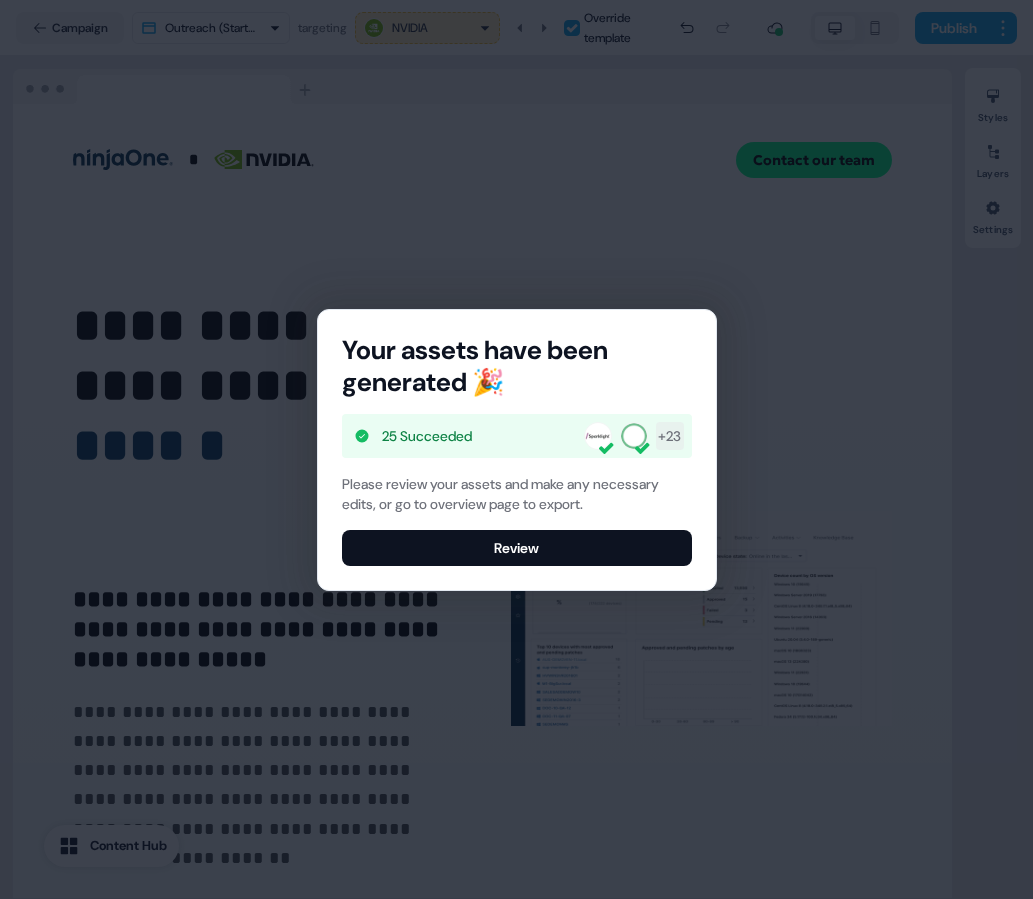 scroll, scrollTop: 0, scrollLeft: 0, axis: both 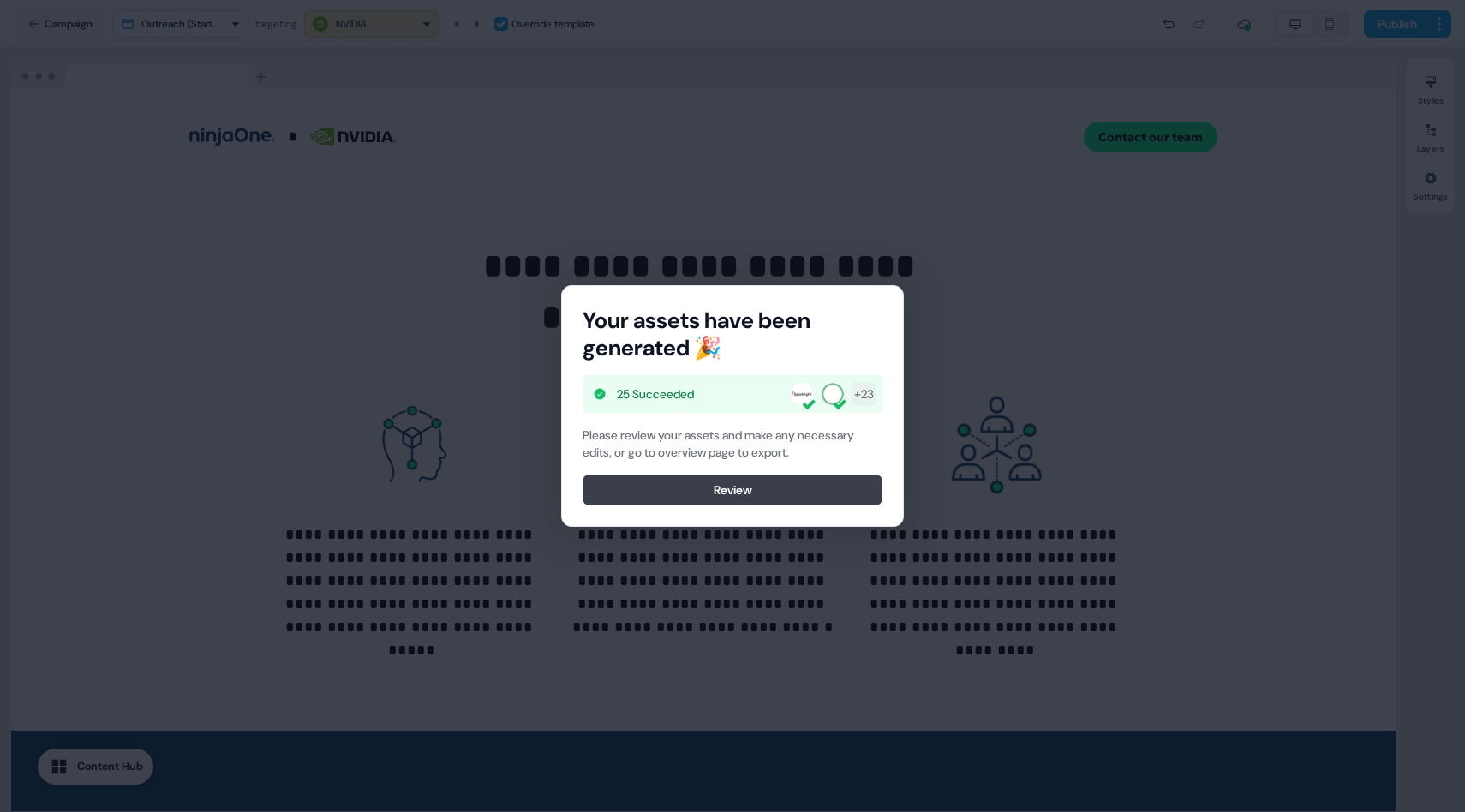 click on "Review" at bounding box center [732, 490] 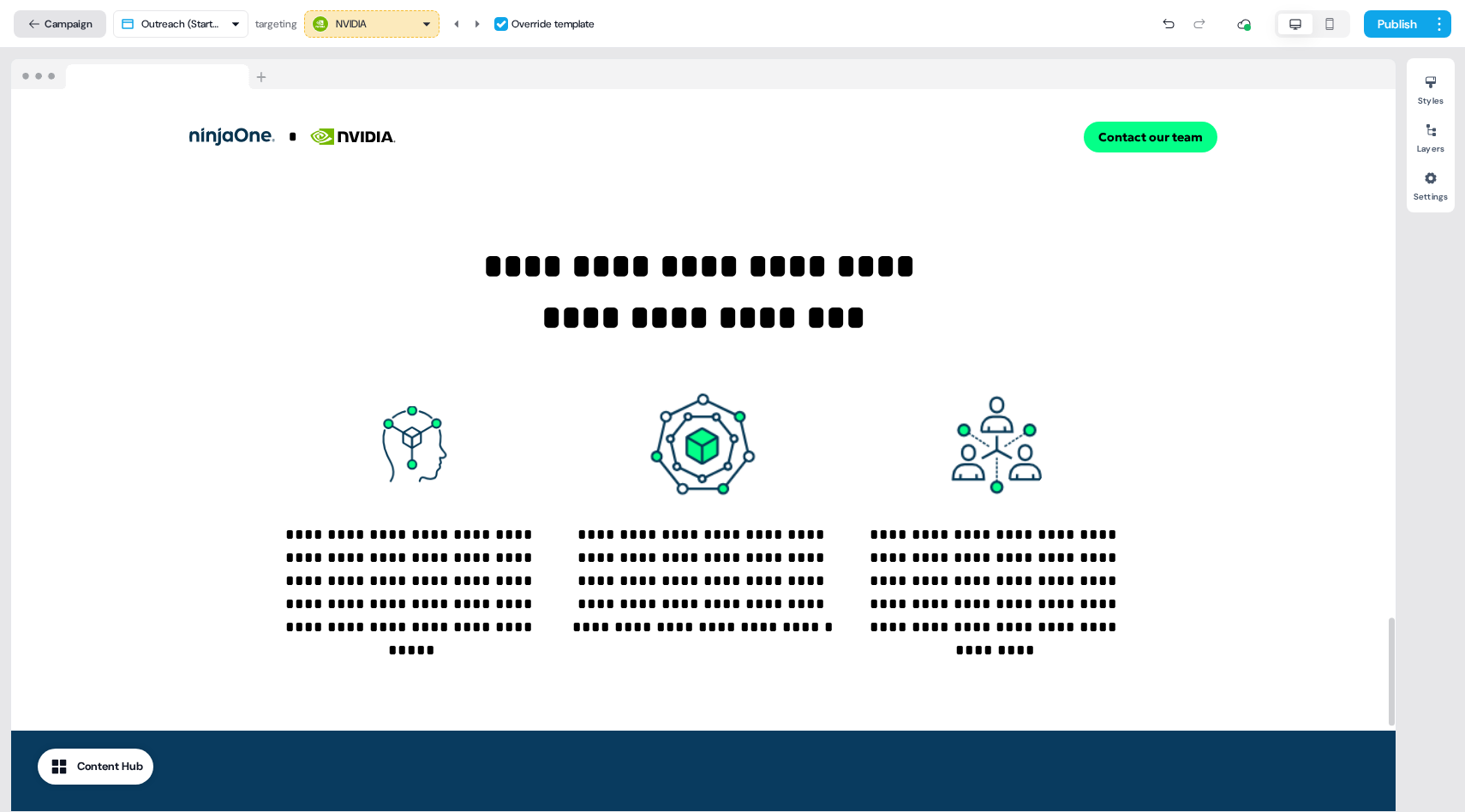 click on "Campaign" at bounding box center [60, 24] 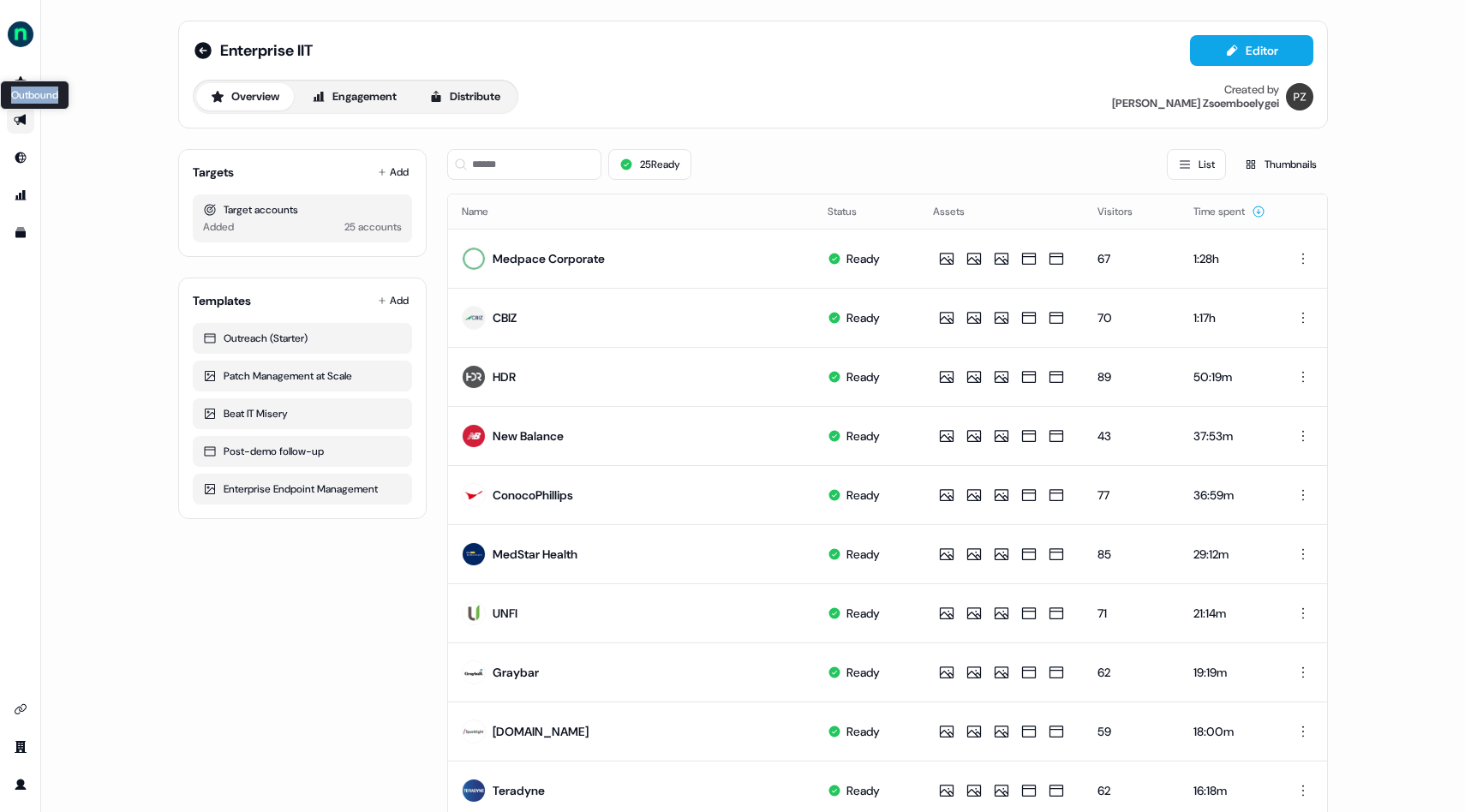 click on "Outbound Outbound" at bounding box center [21, 120] 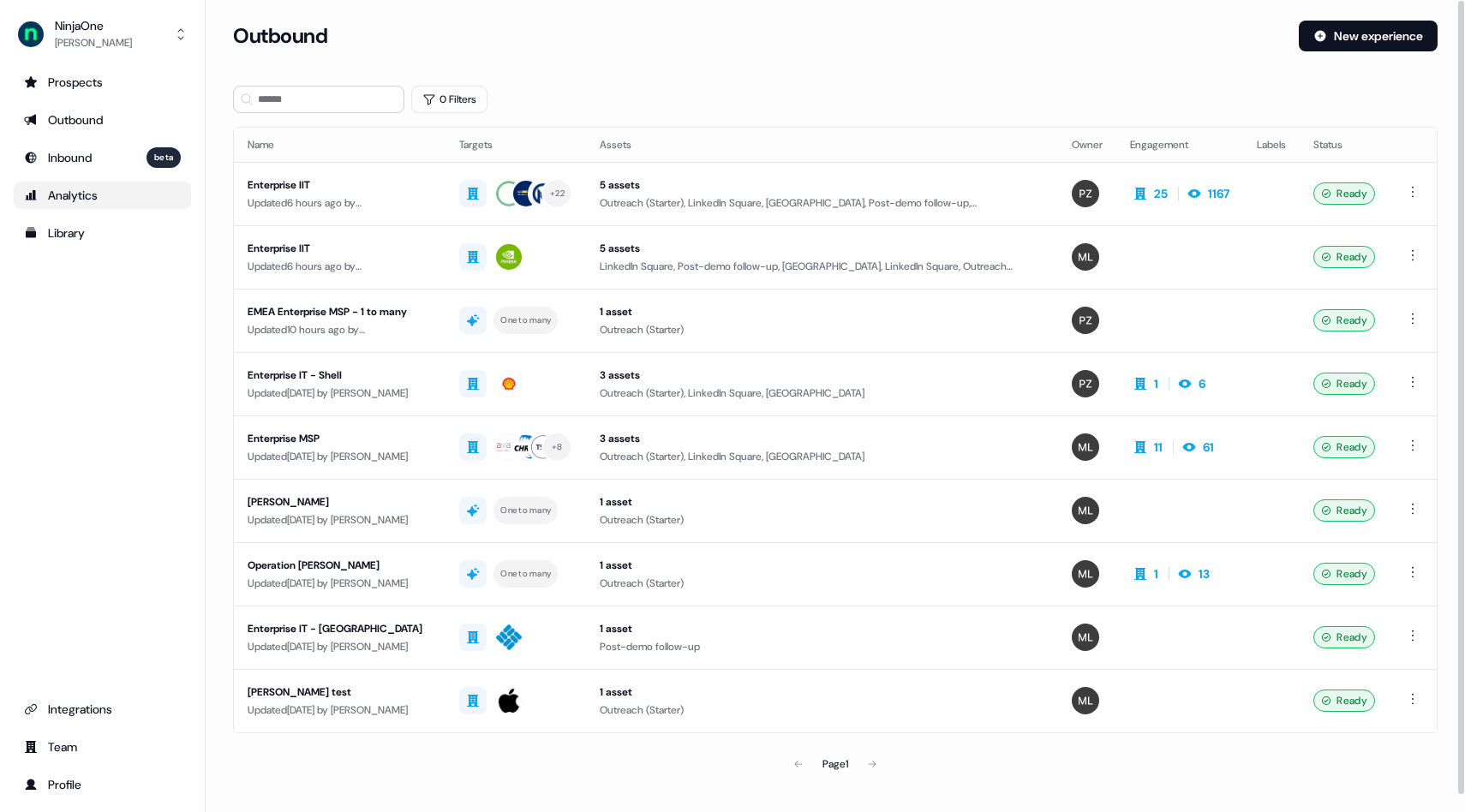 click on "Analytics" at bounding box center (102, 195) 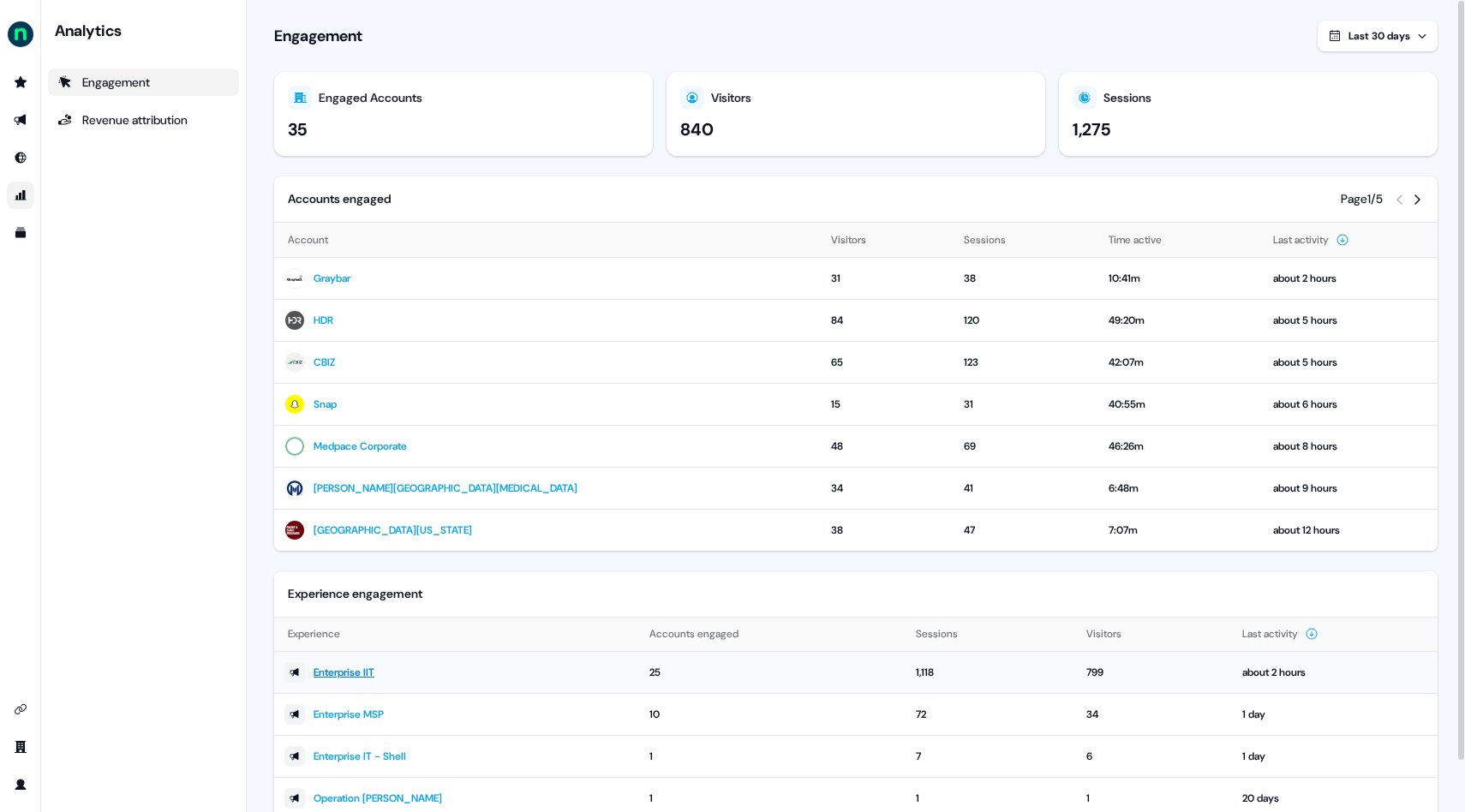 click on "Enterprise IIT" at bounding box center (344, 672) 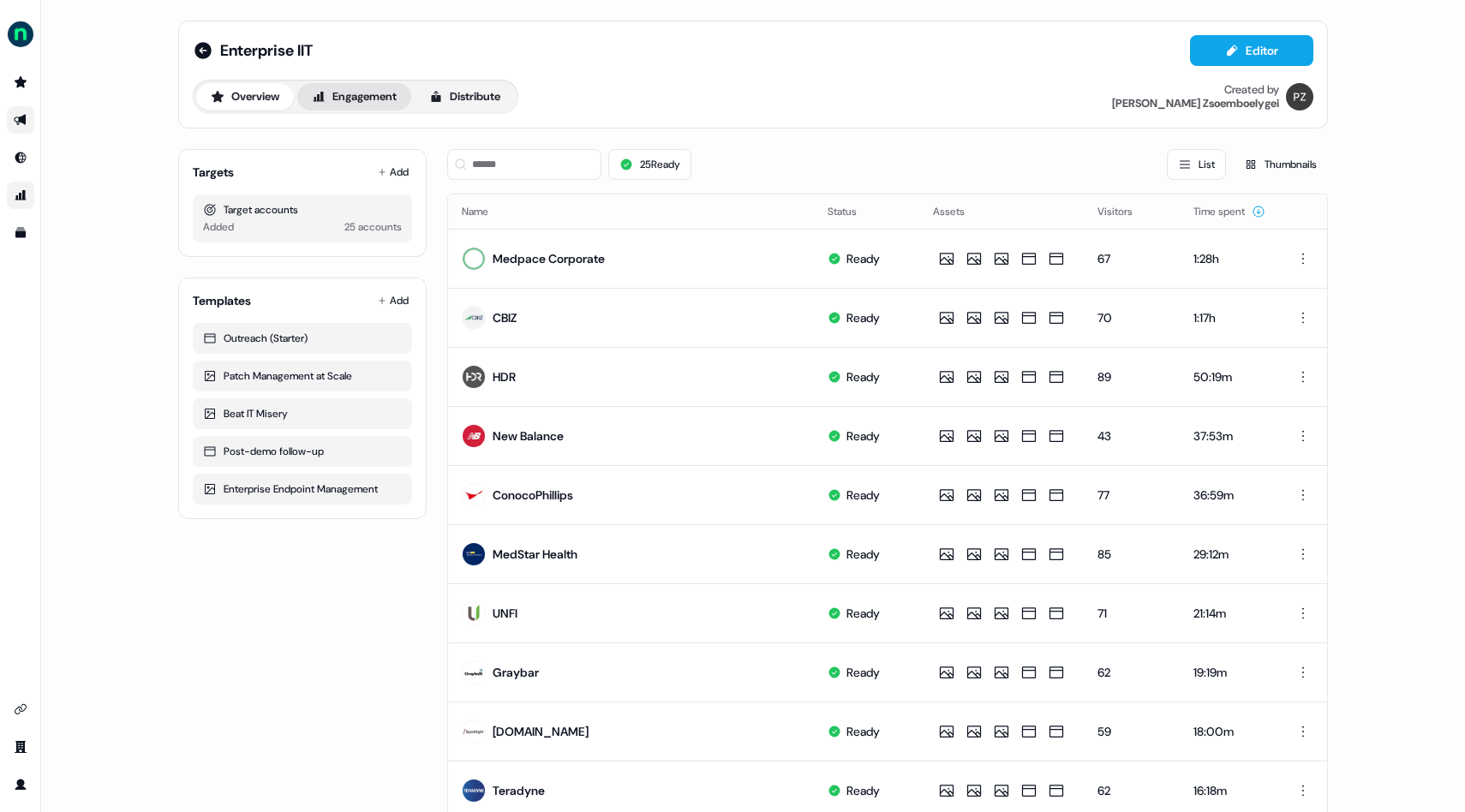 click on "Engagement" at bounding box center (354, 97) 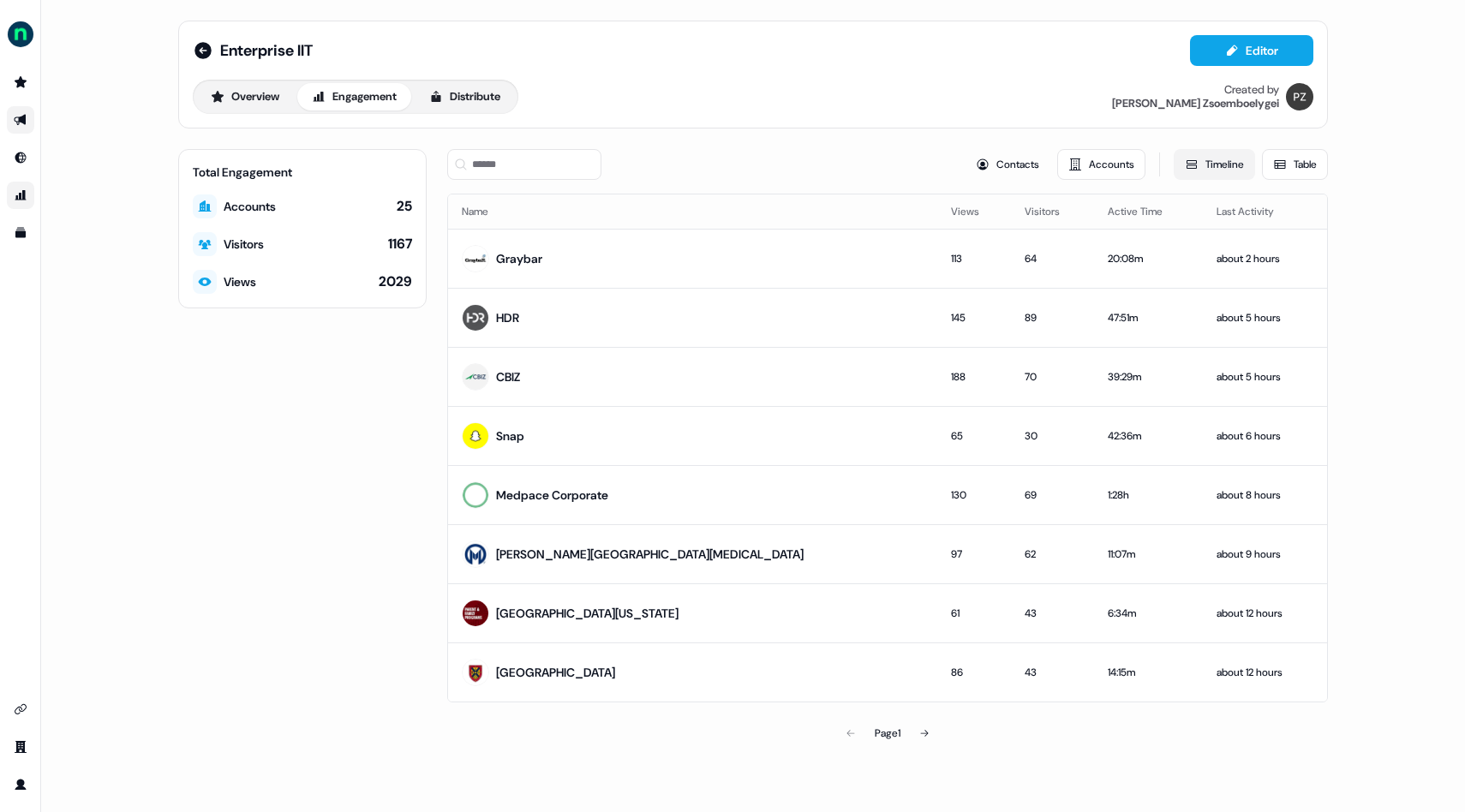 click on "Timeline" at bounding box center (1214, 164) 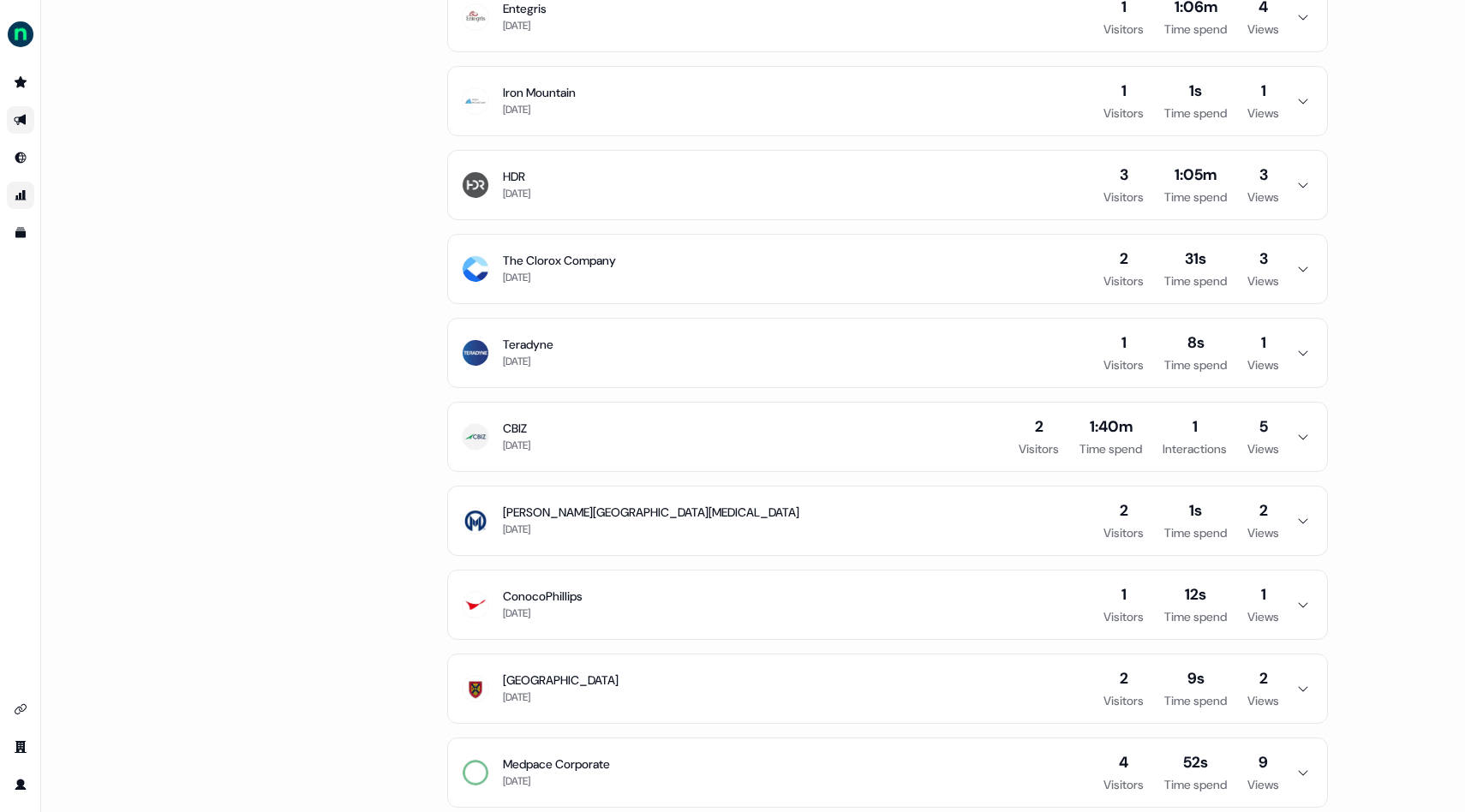 scroll, scrollTop: 3931, scrollLeft: 0, axis: vertical 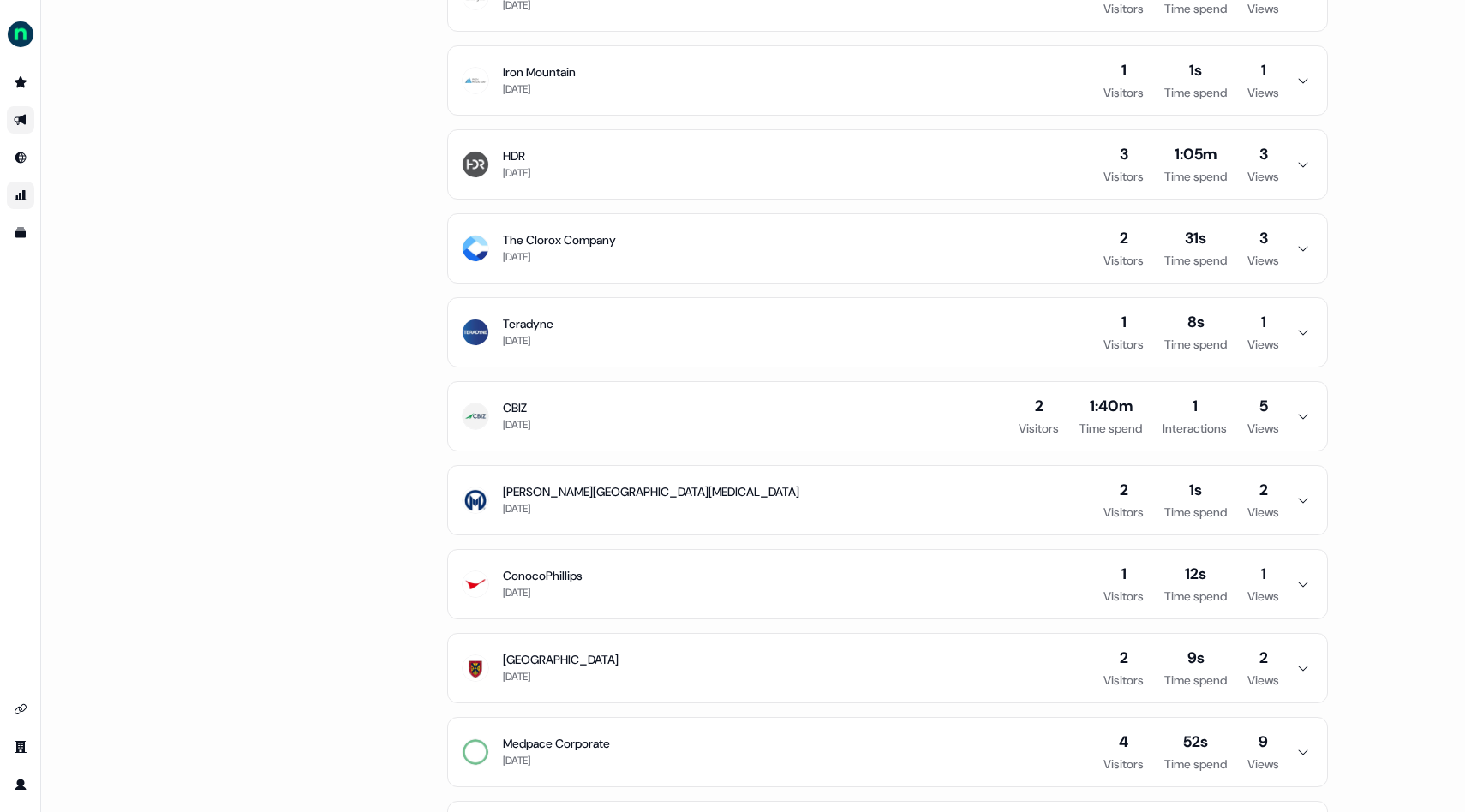 click 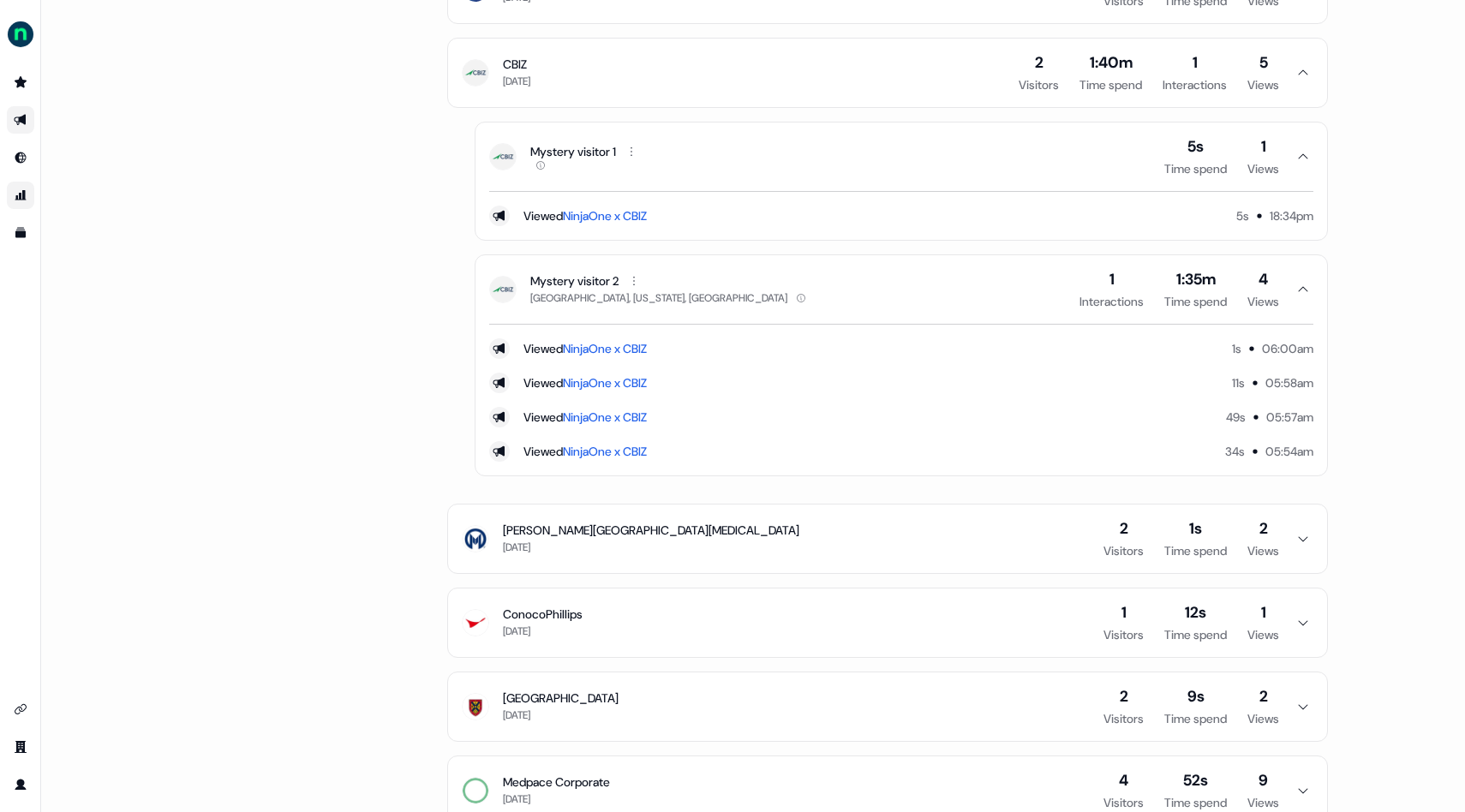 scroll, scrollTop: 4277, scrollLeft: 0, axis: vertical 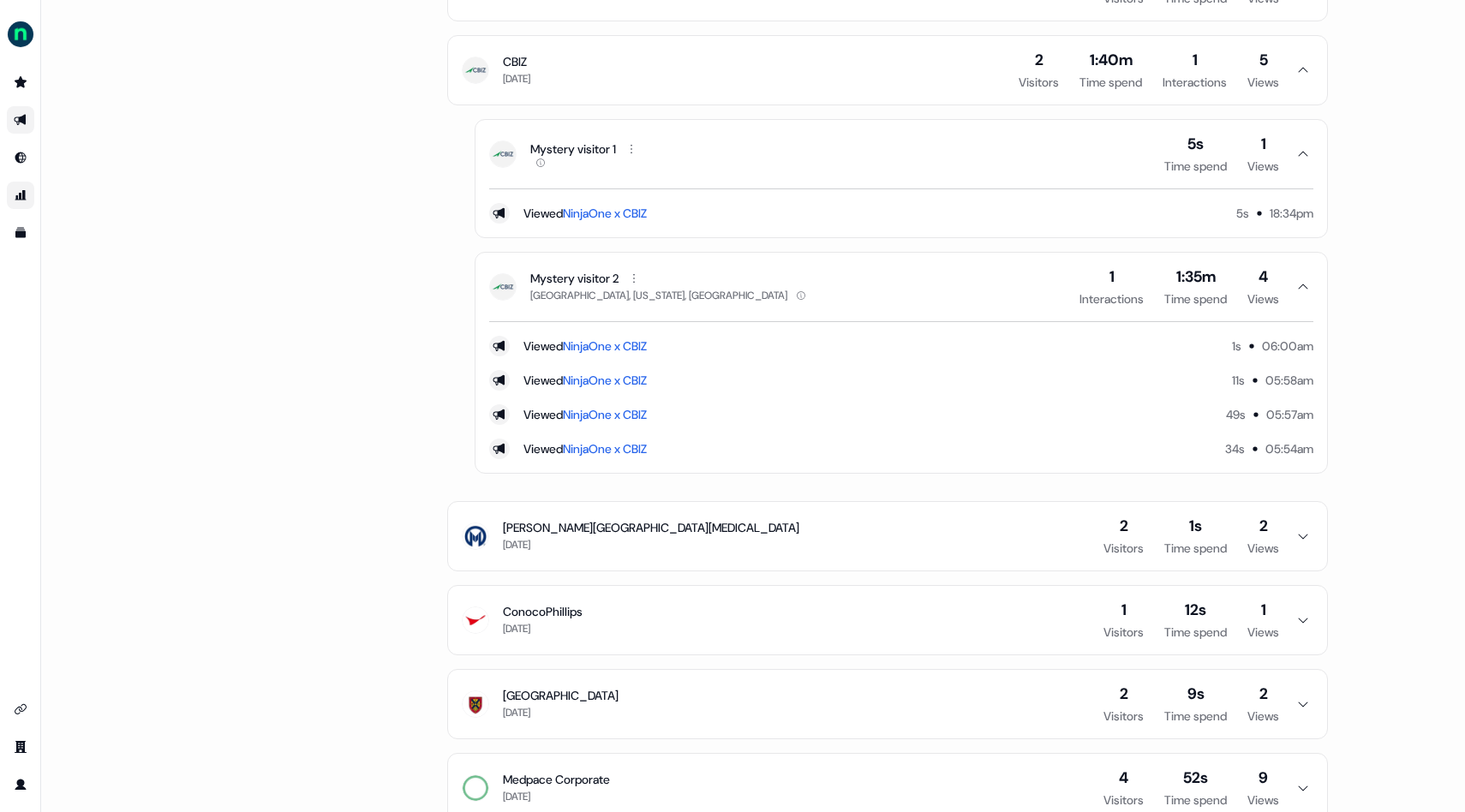 click 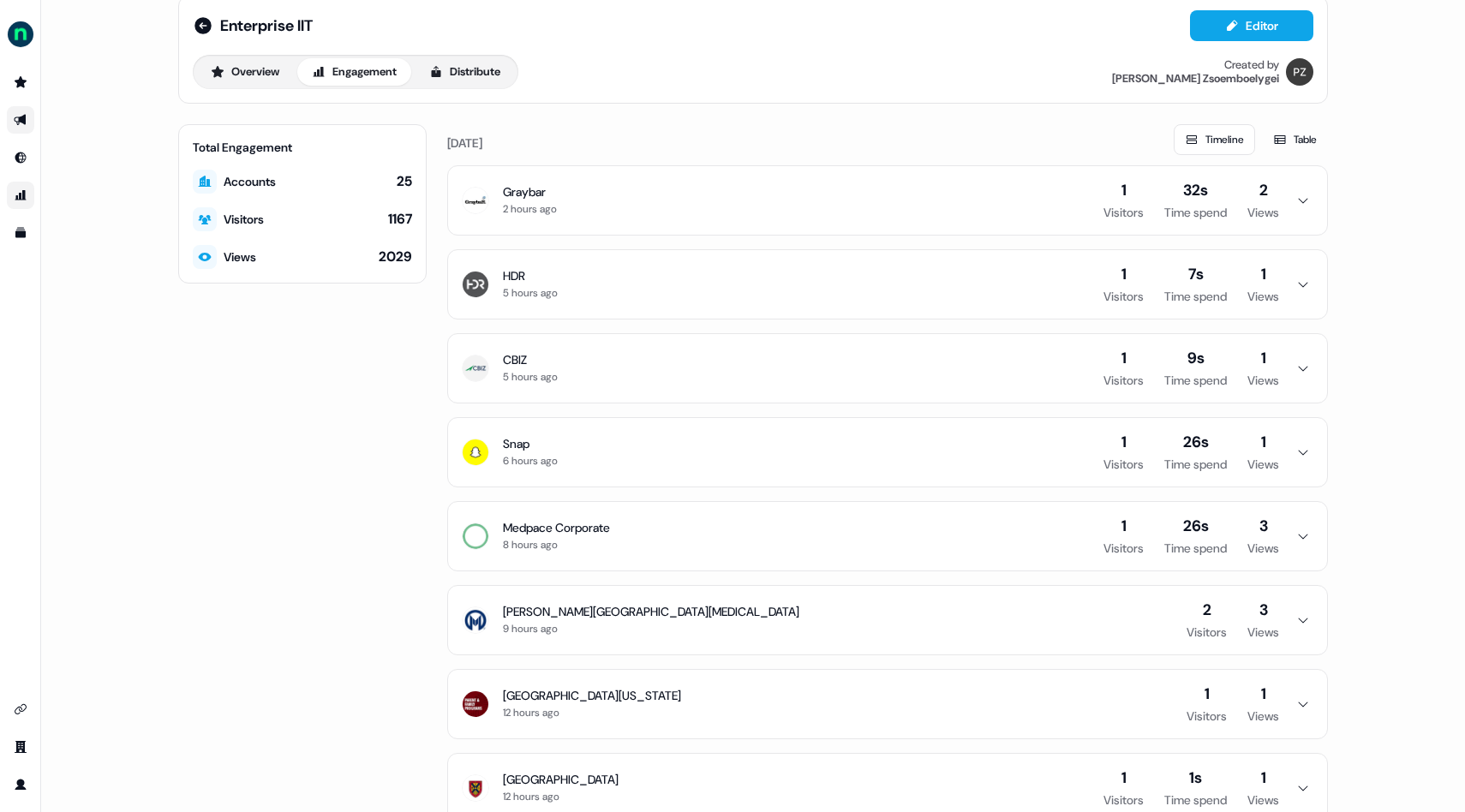 scroll, scrollTop: 0, scrollLeft: 0, axis: both 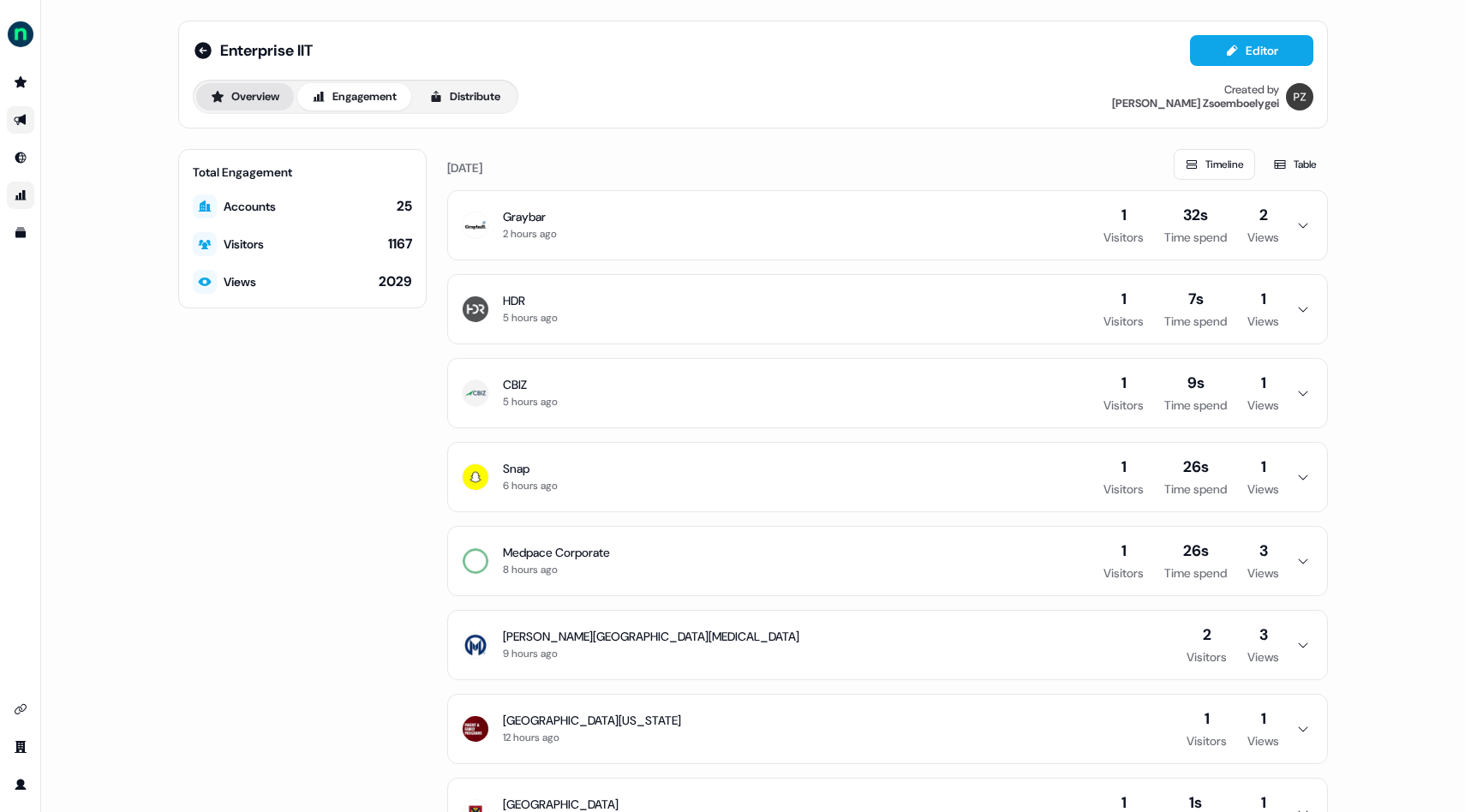 click on "Overview" at bounding box center [245, 97] 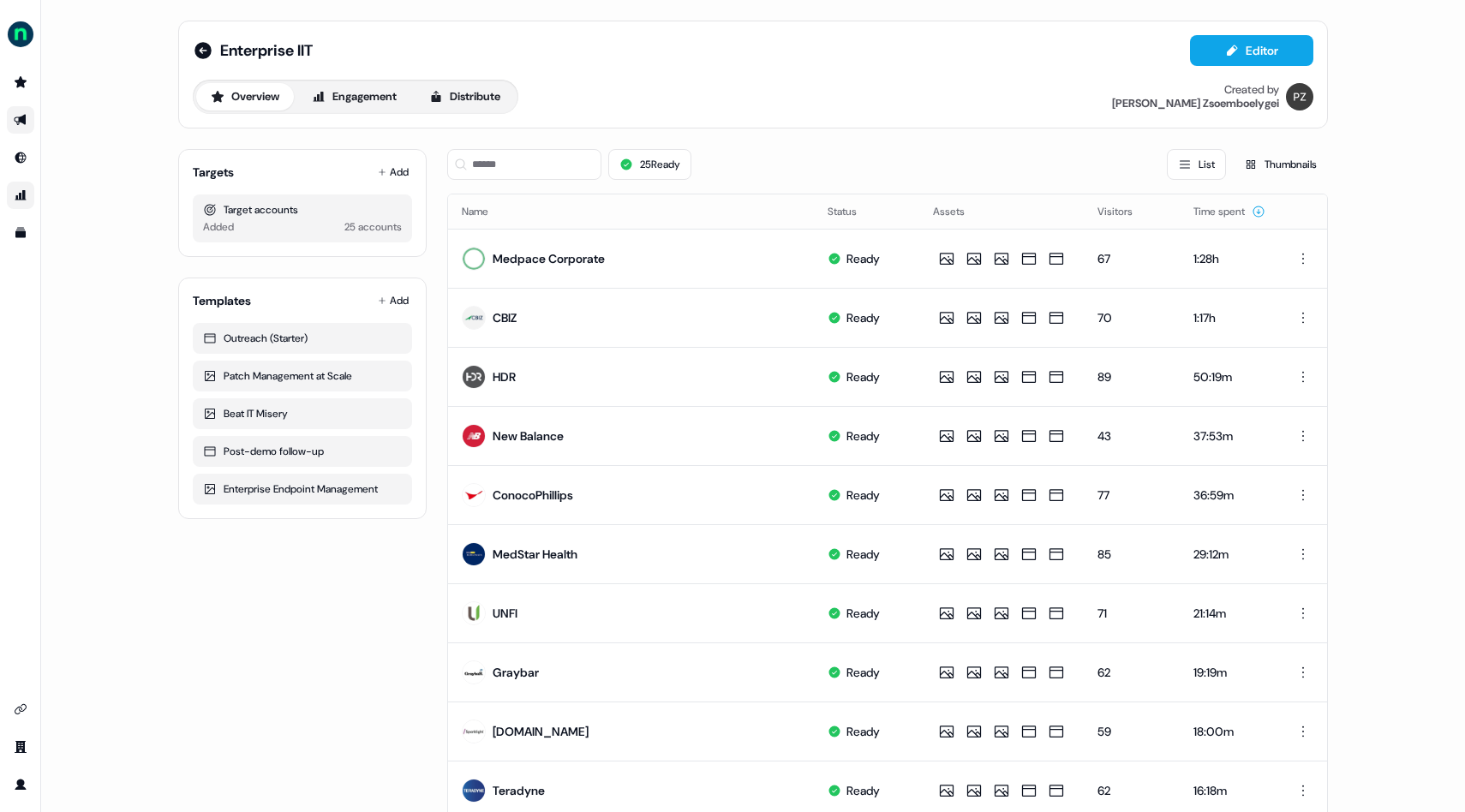 click at bounding box center (21, 195) 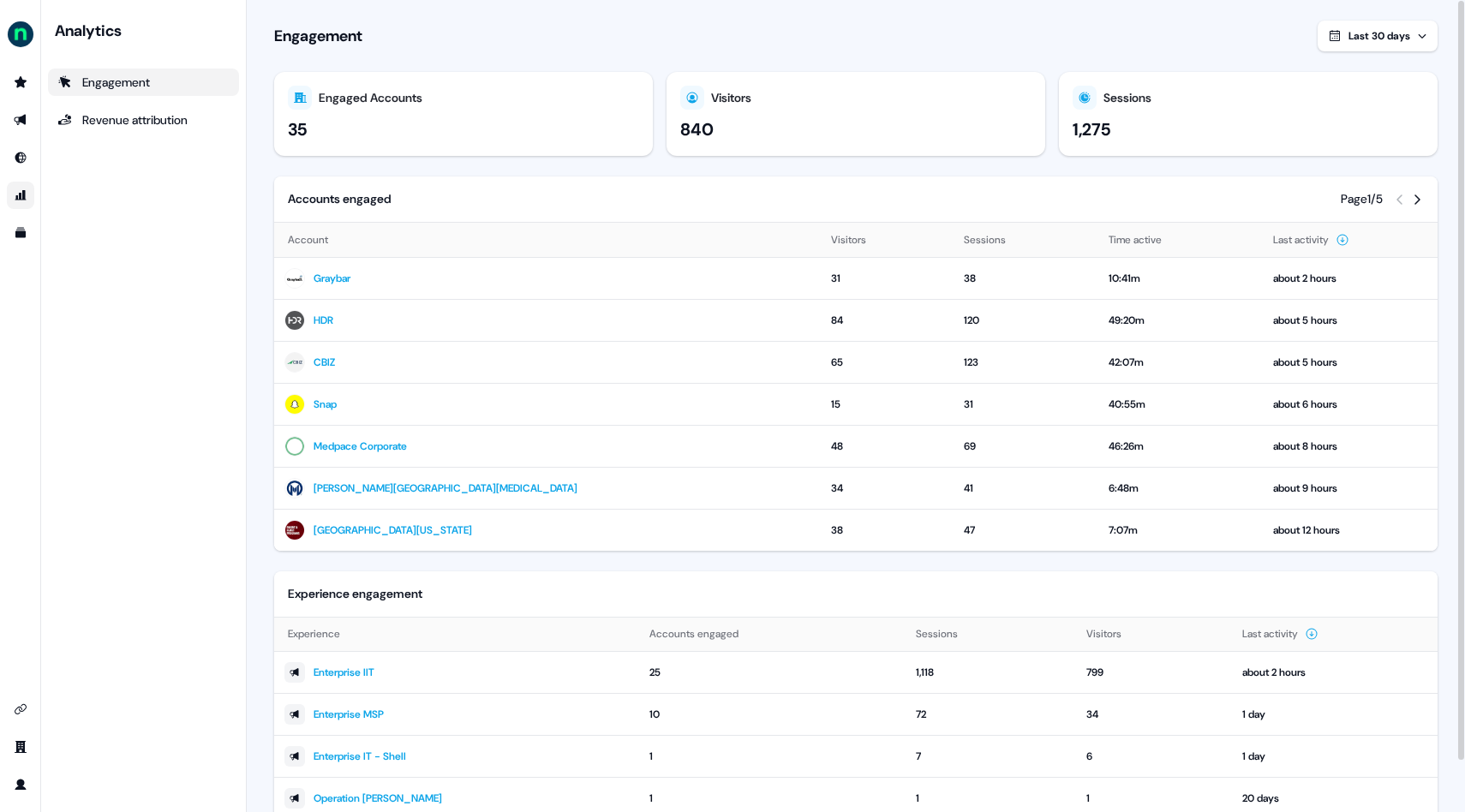click 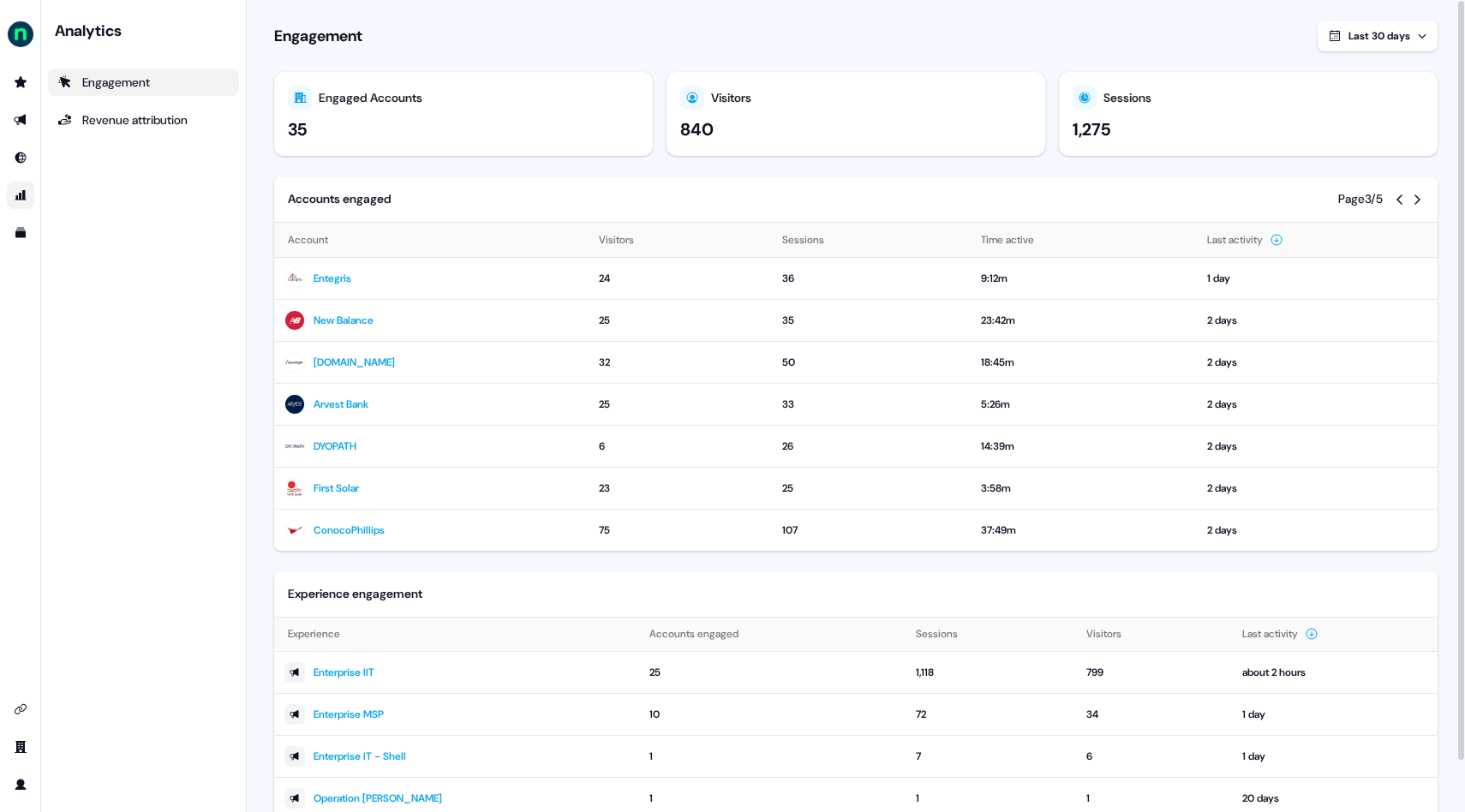 click 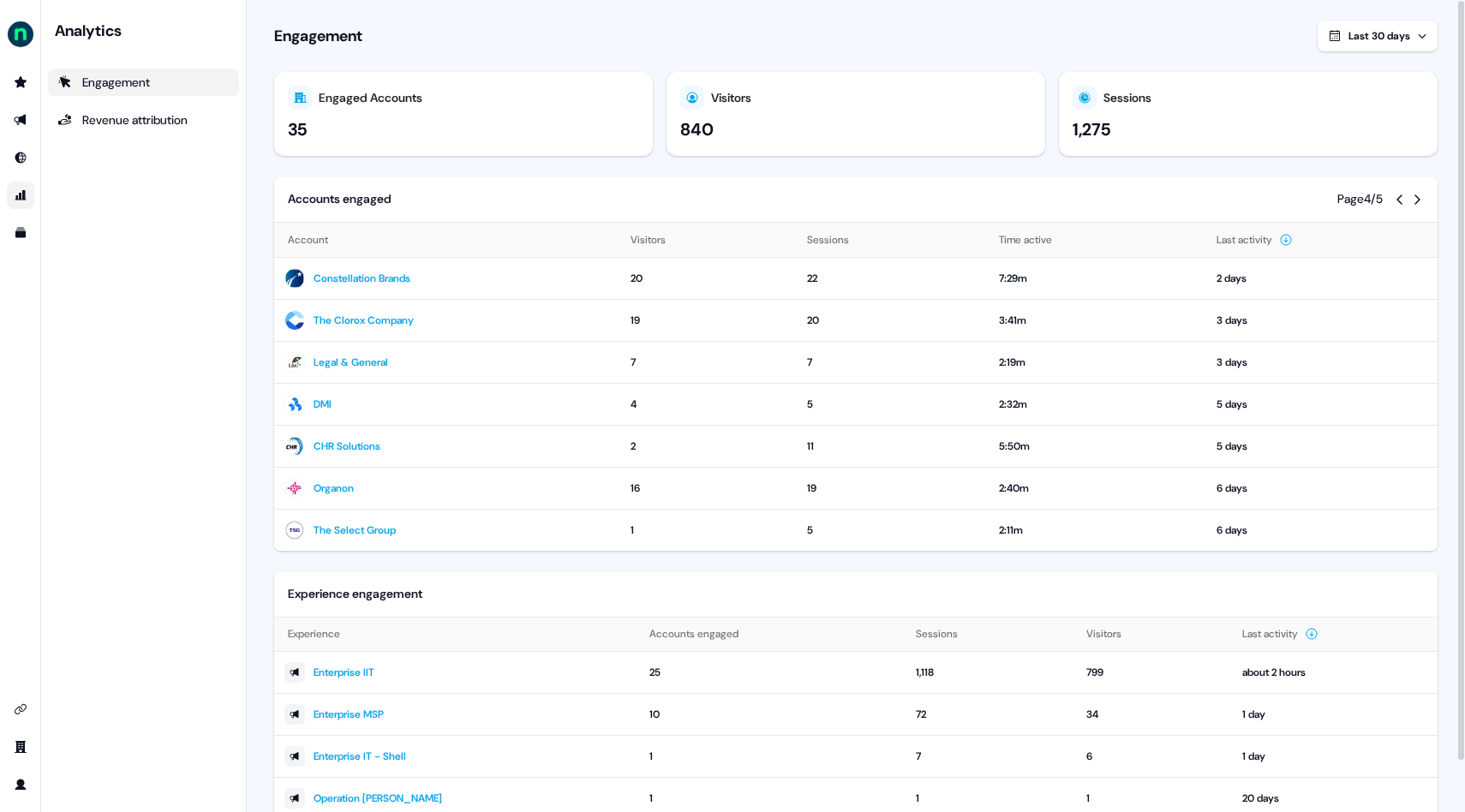 click 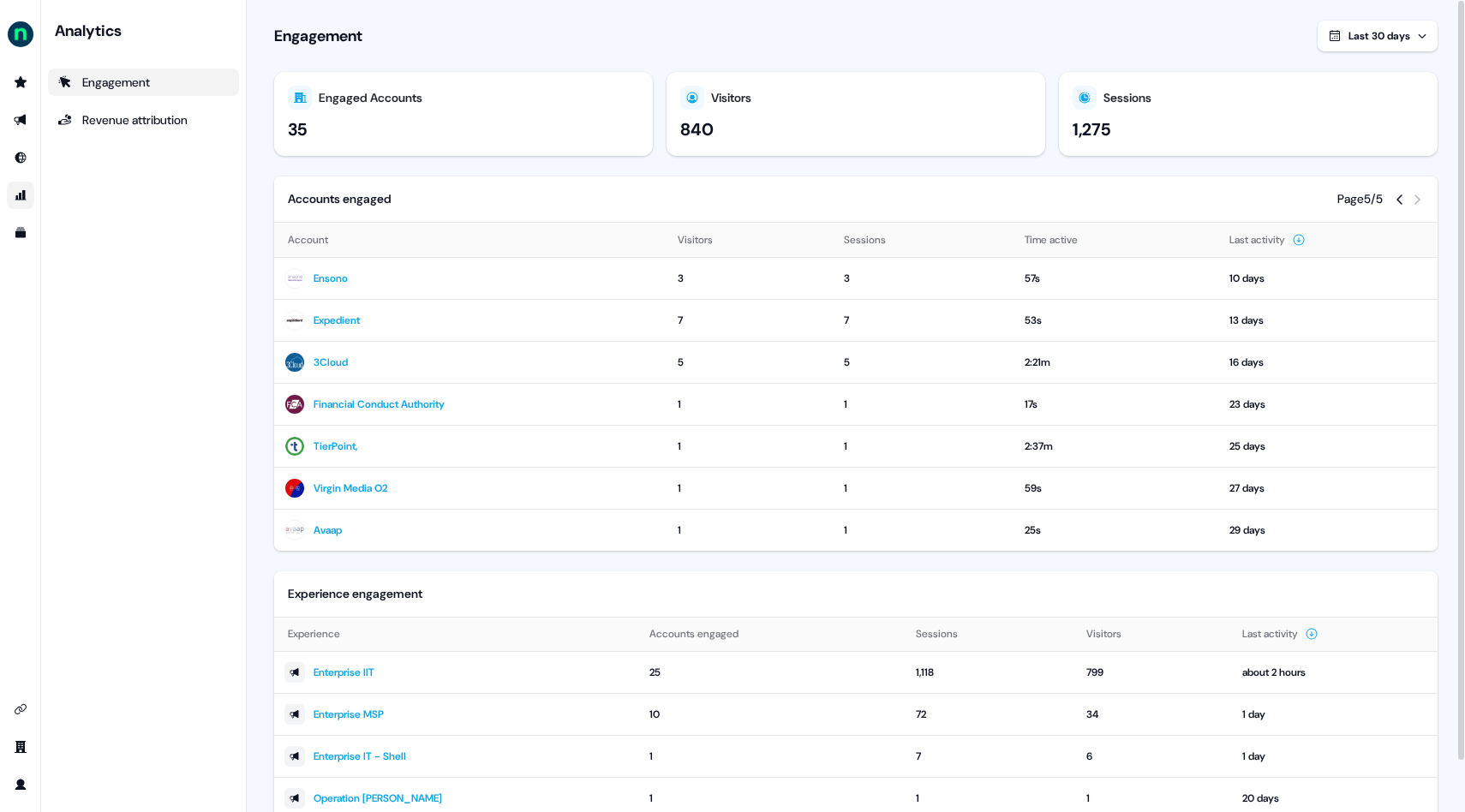 click 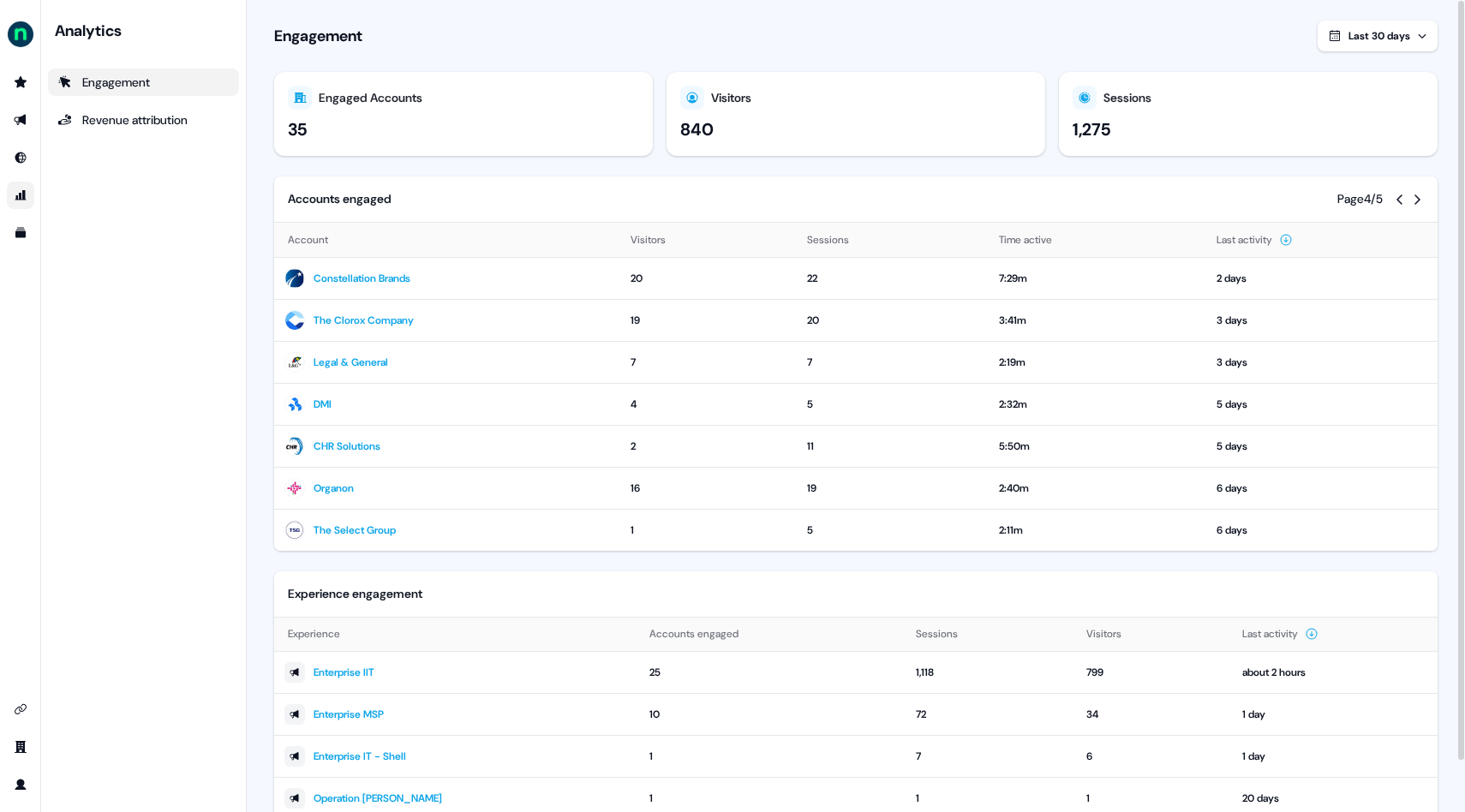 click 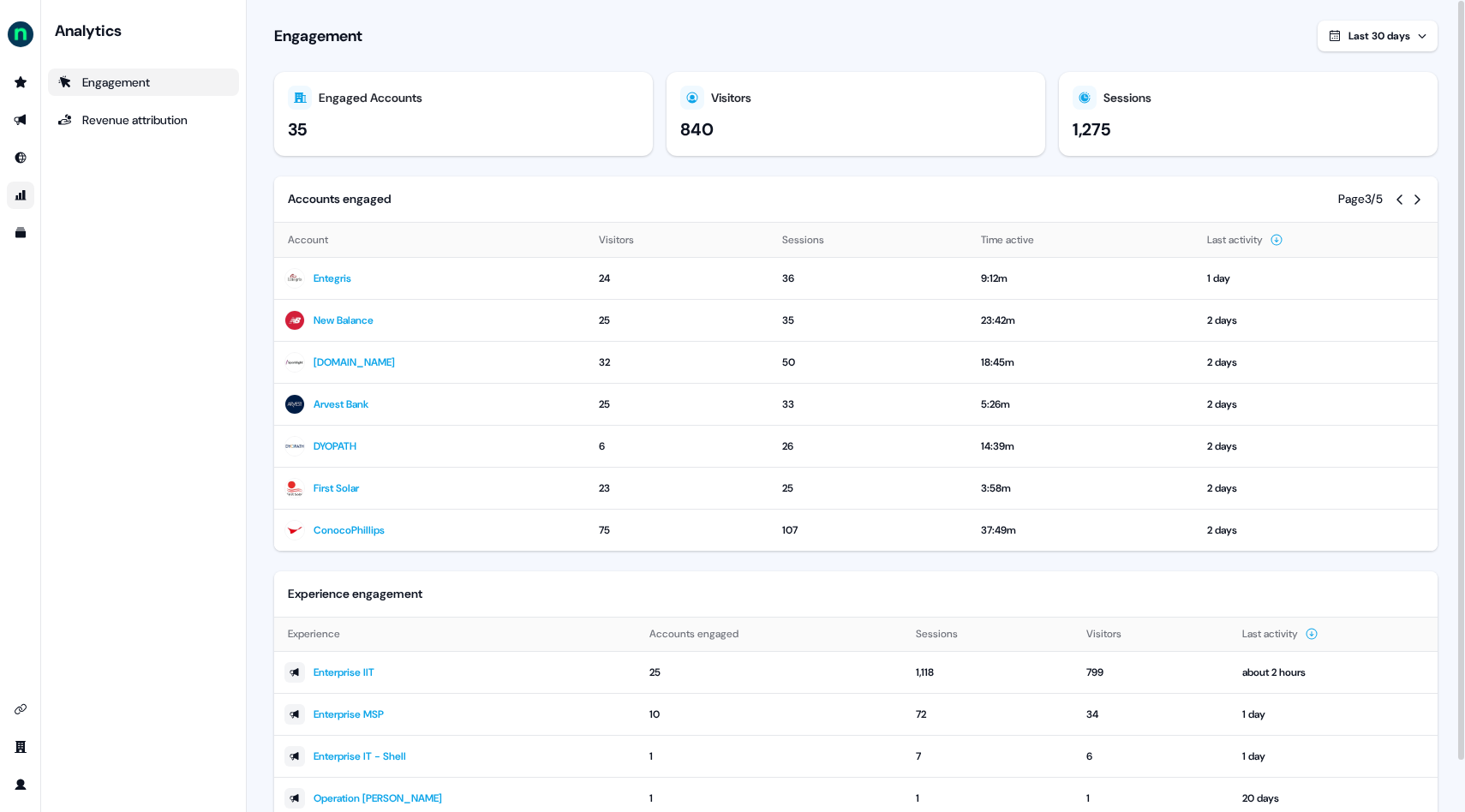 click 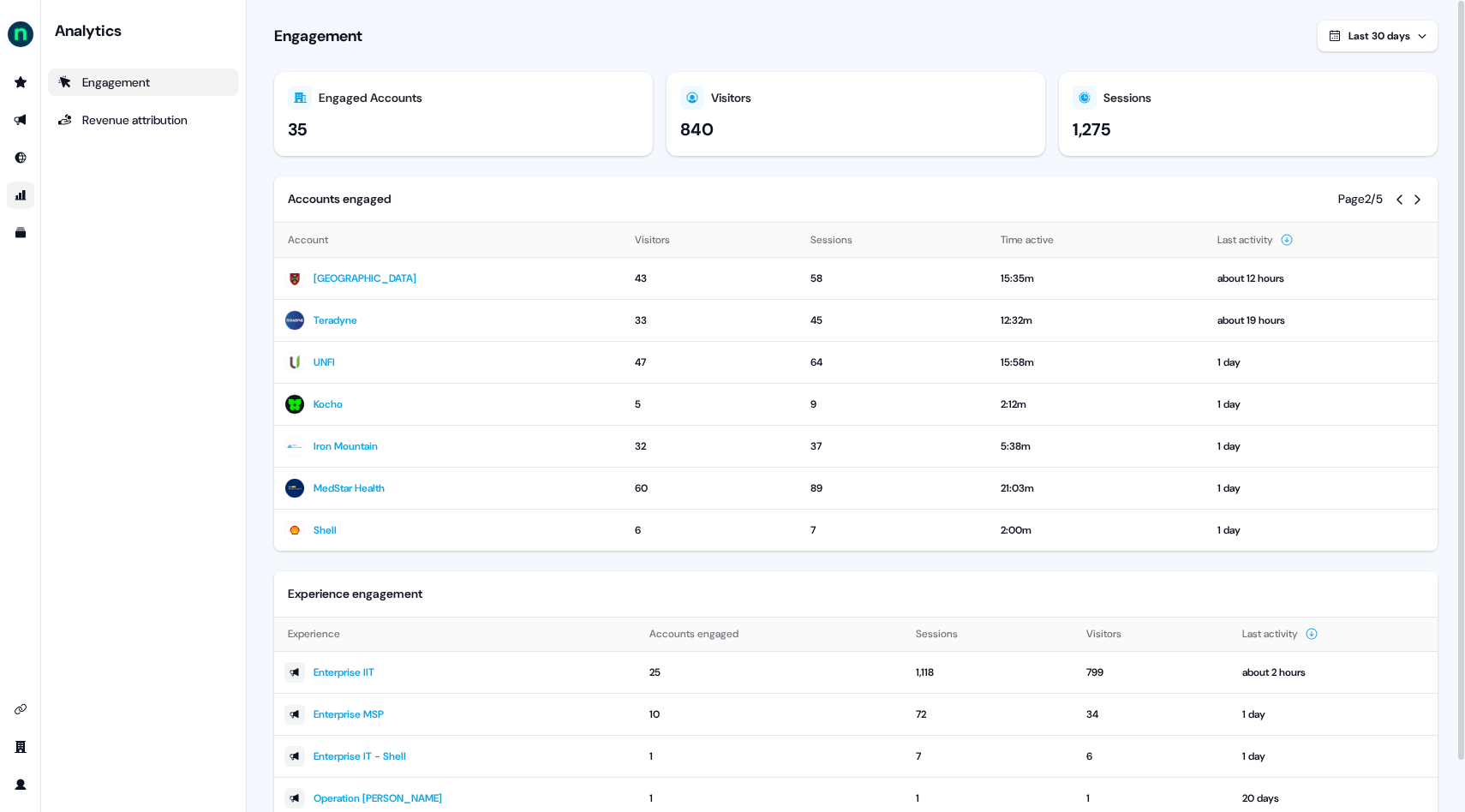 click 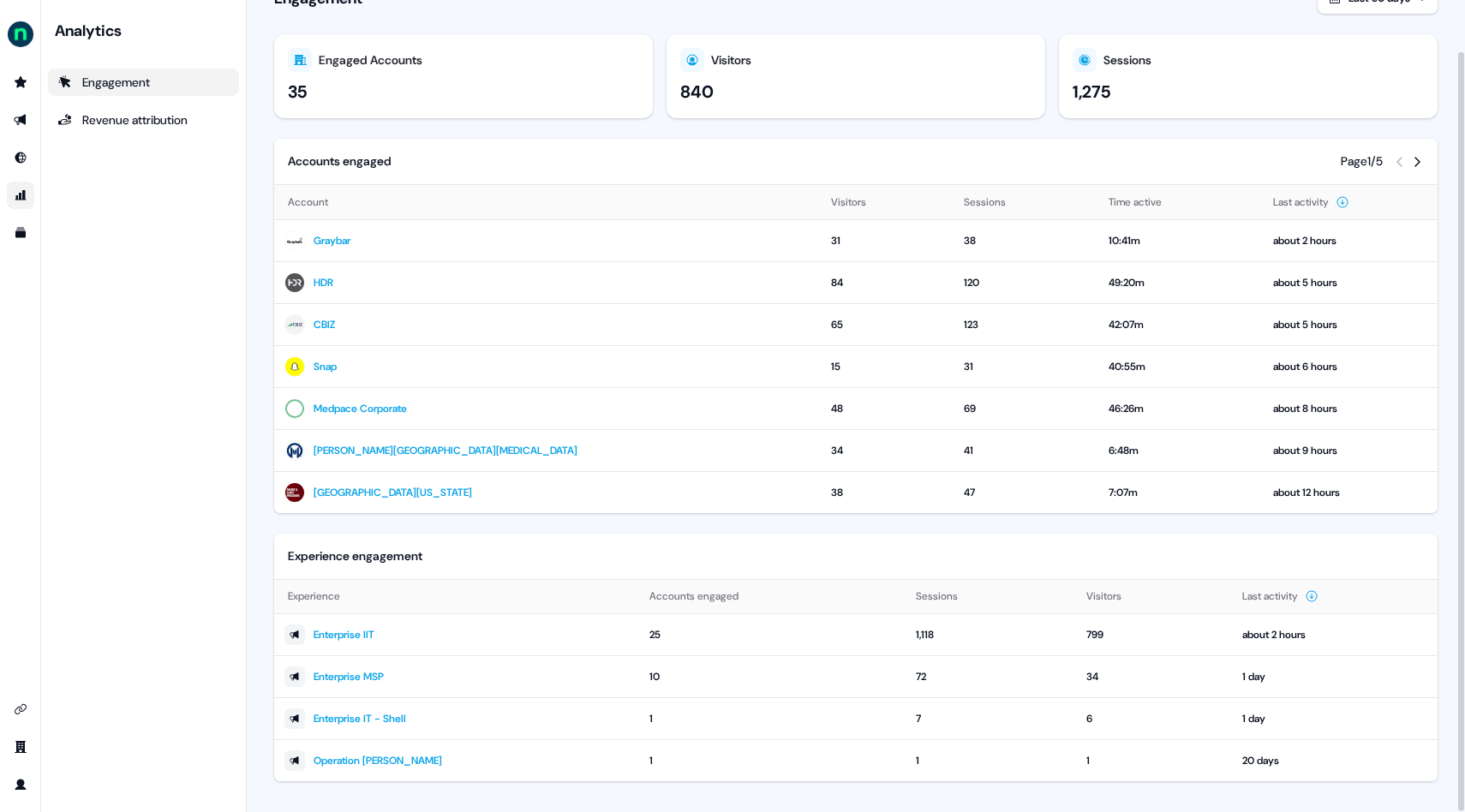 scroll, scrollTop: 55, scrollLeft: 0, axis: vertical 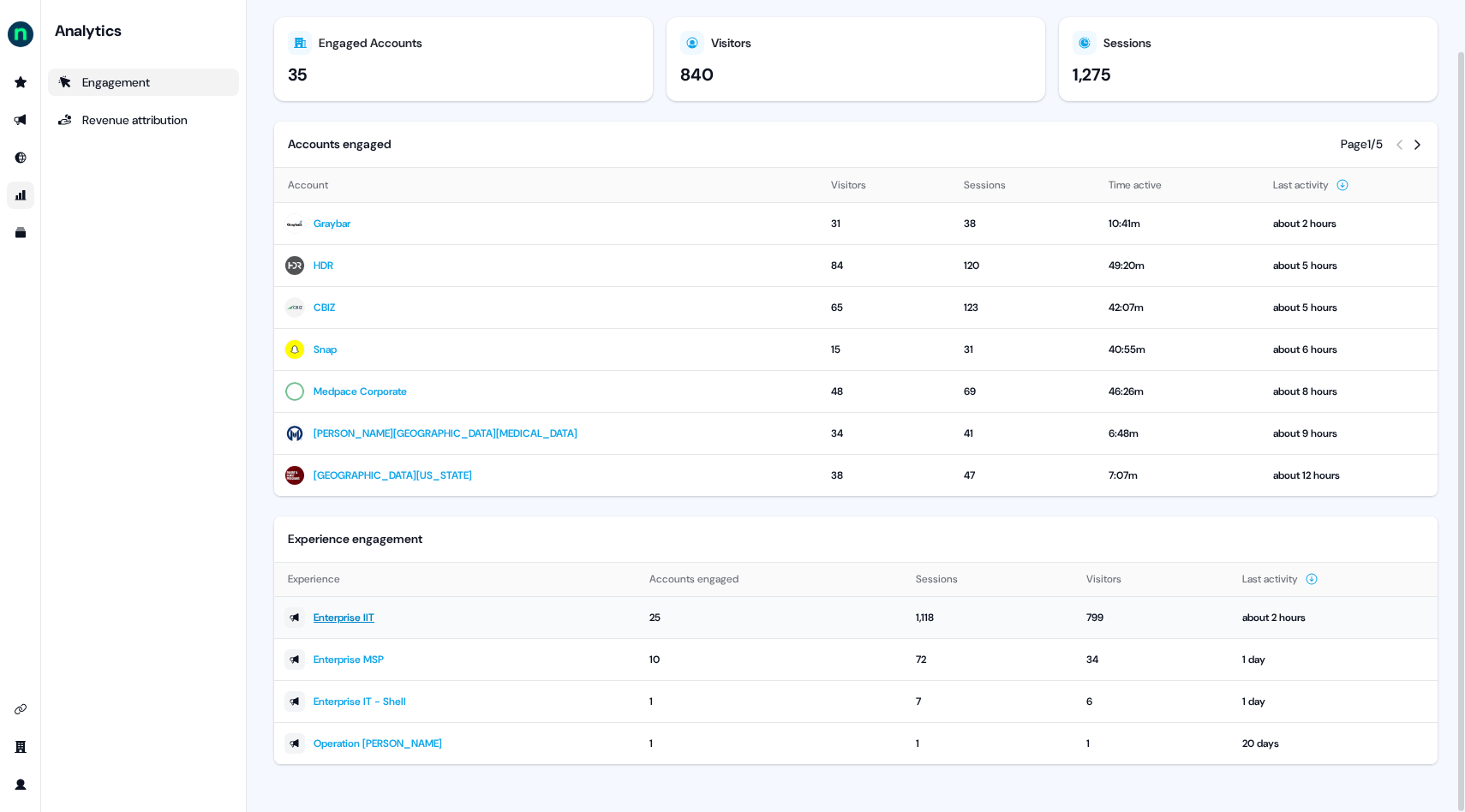 click on "Enterprise IIT" at bounding box center [344, 618] 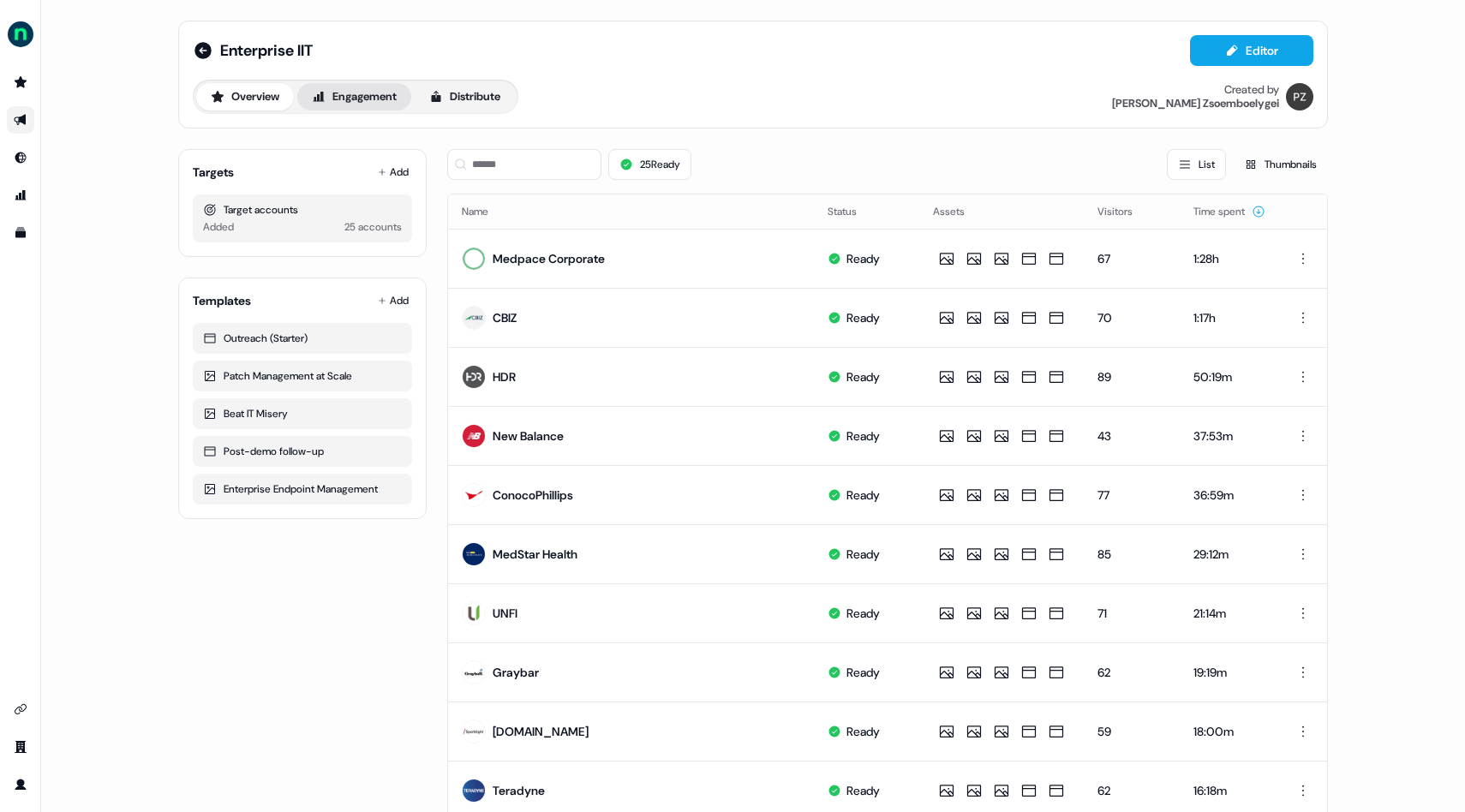 click on "Engagement" at bounding box center (354, 97) 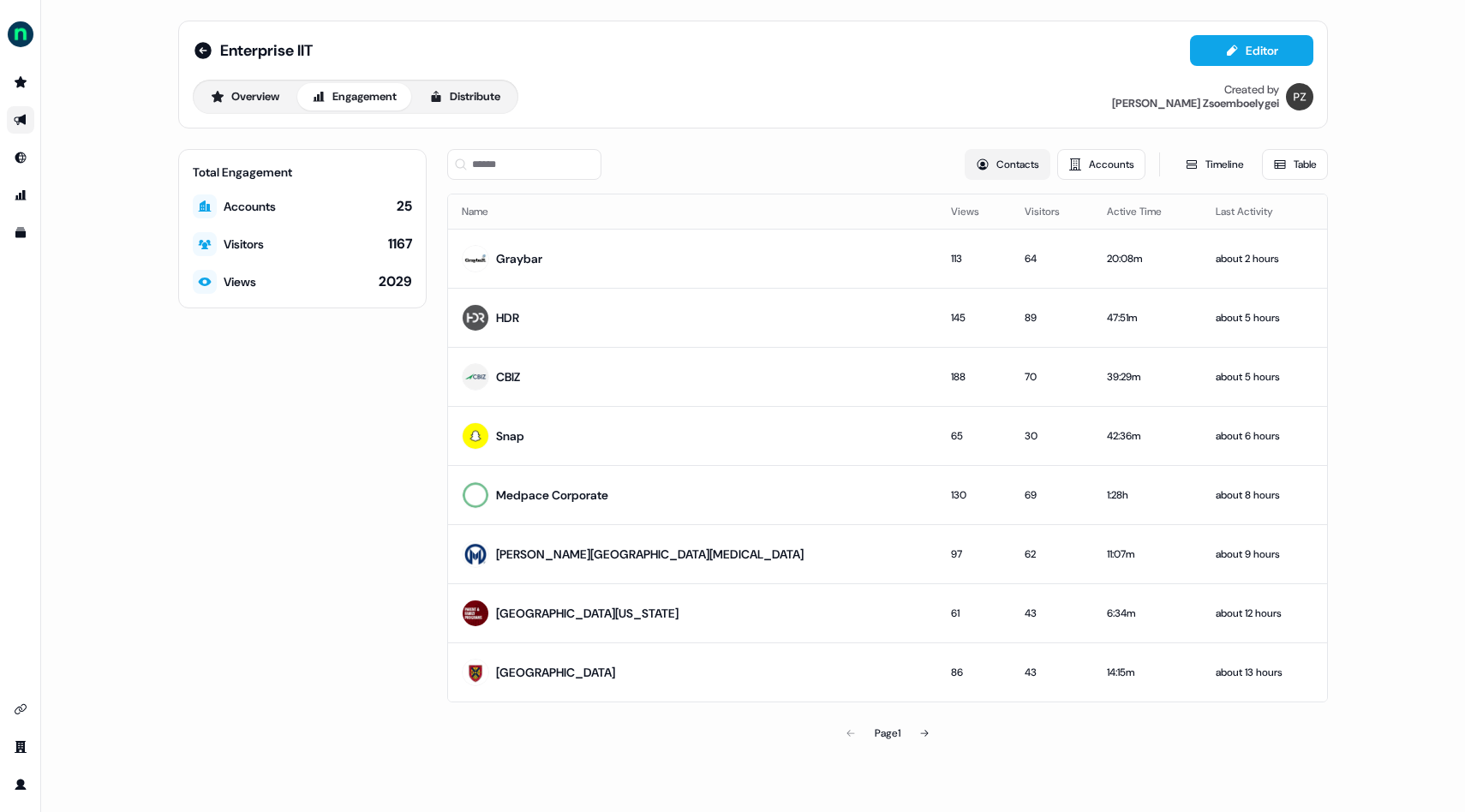 click 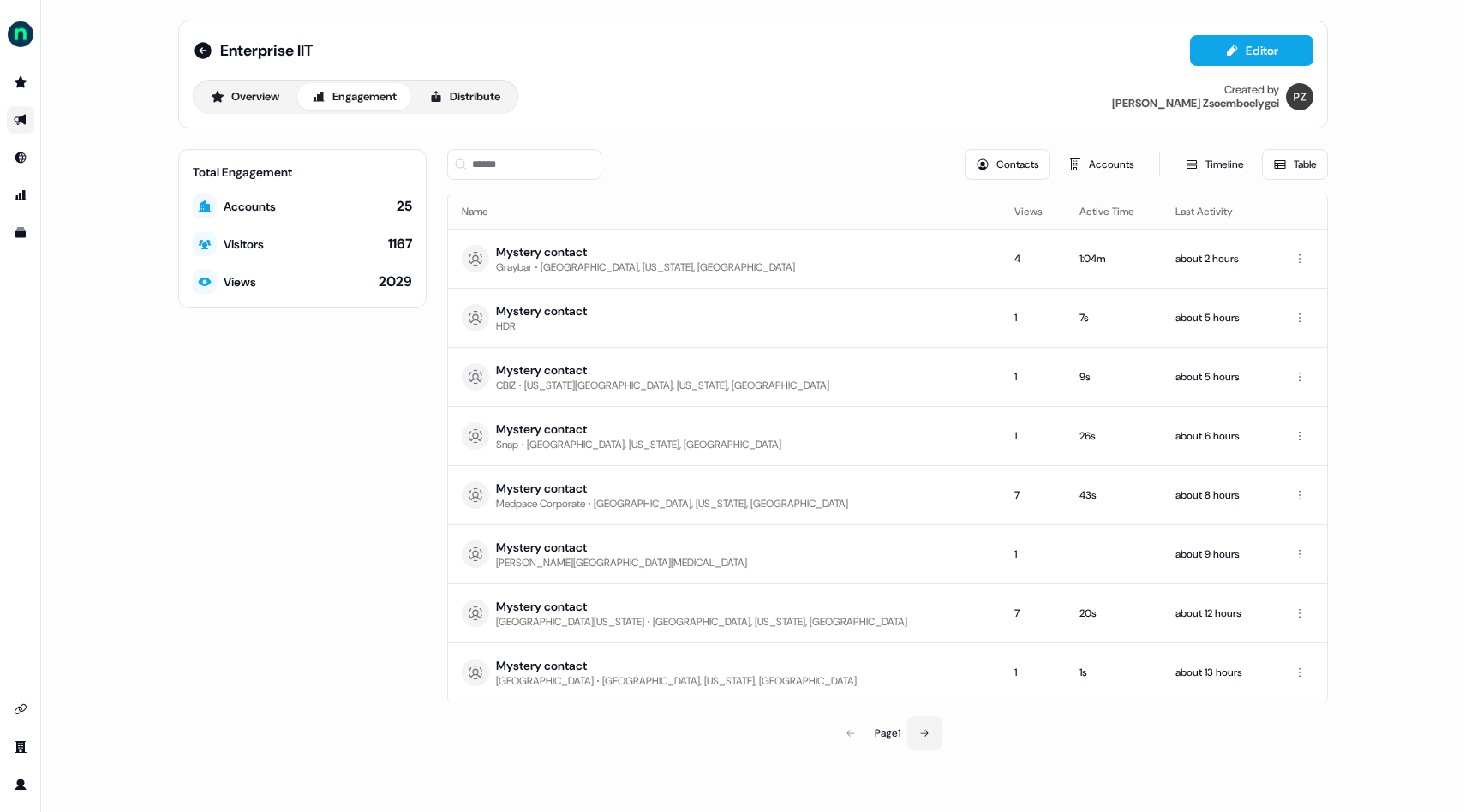click 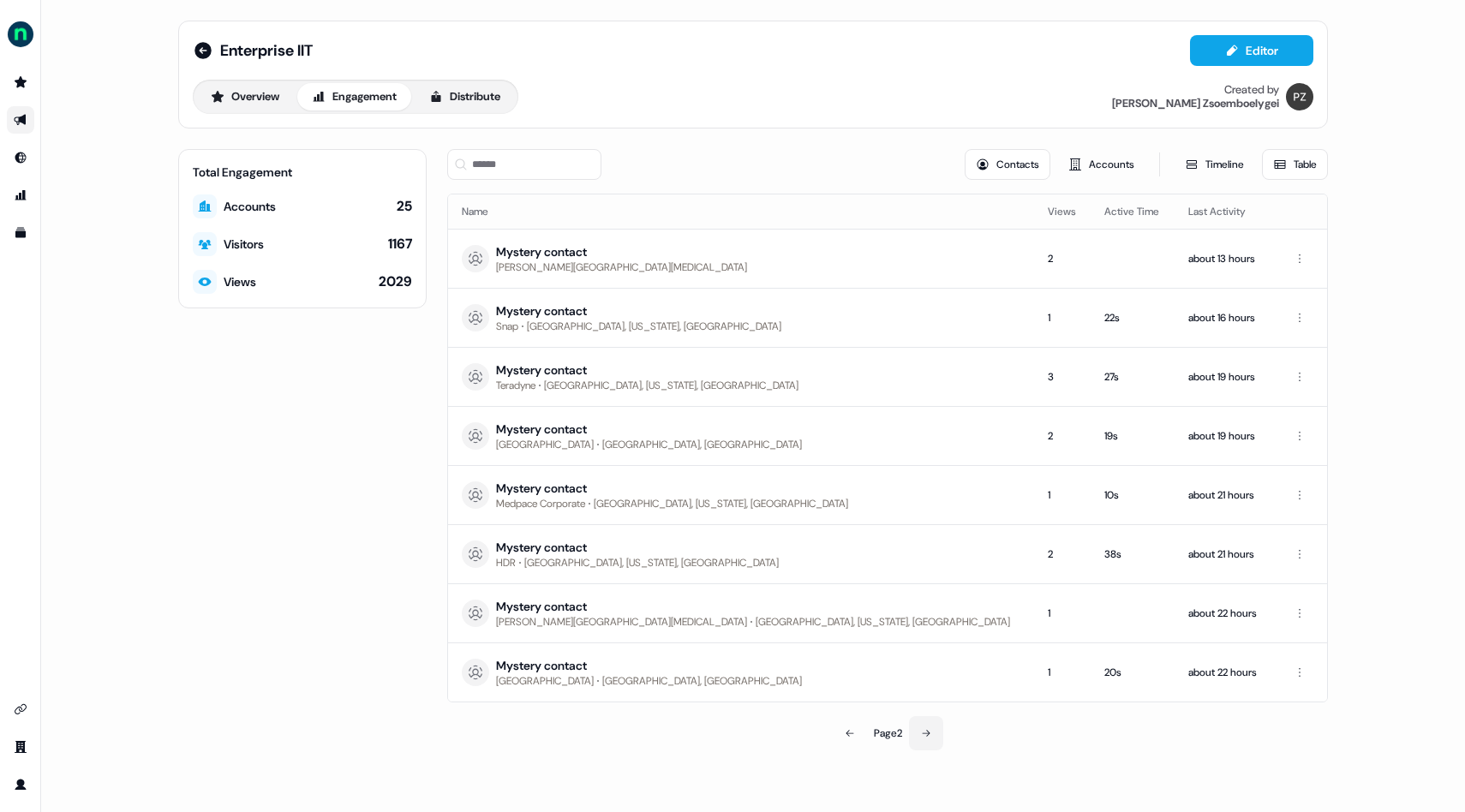 click 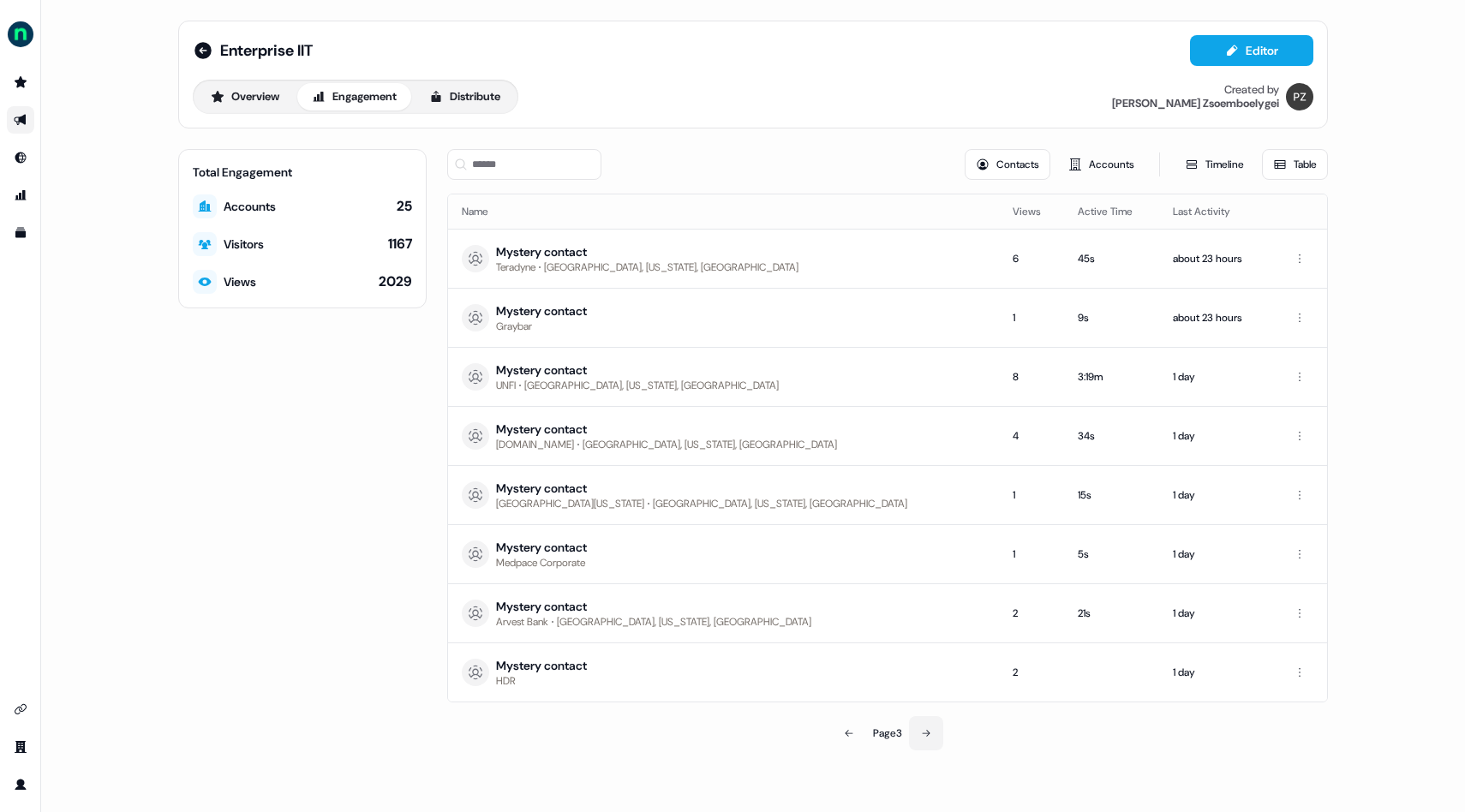 click at bounding box center (926, 733) 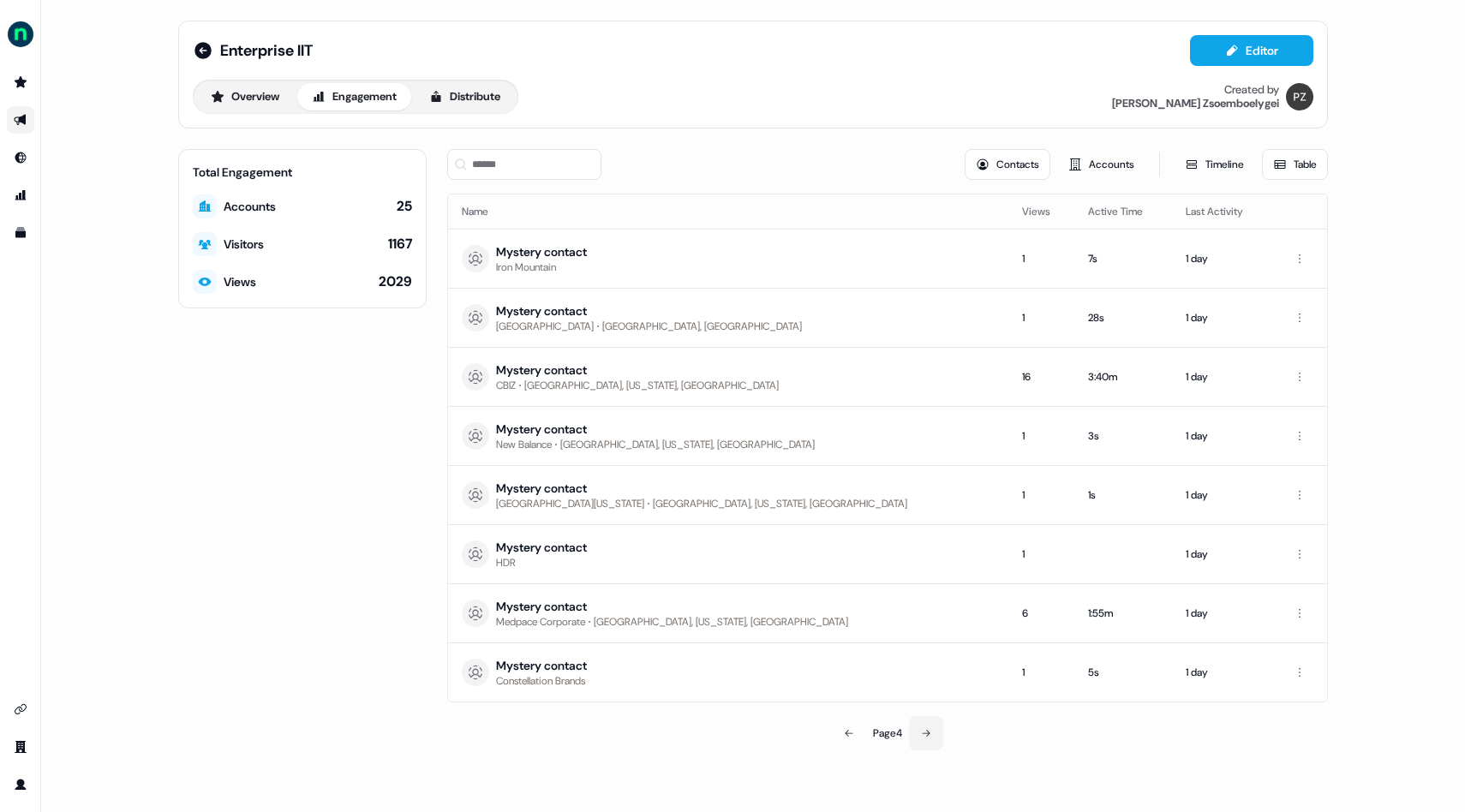 click 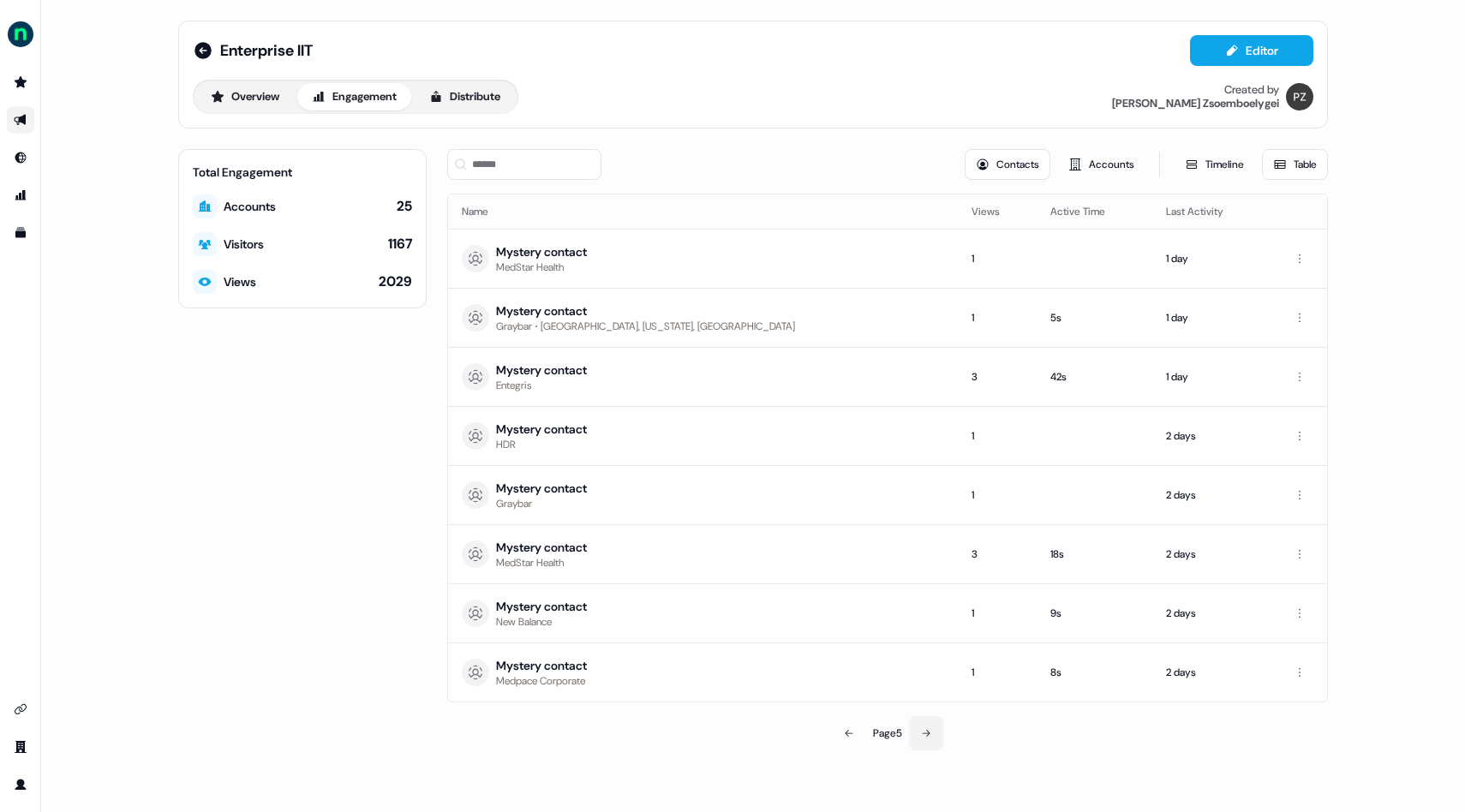 click 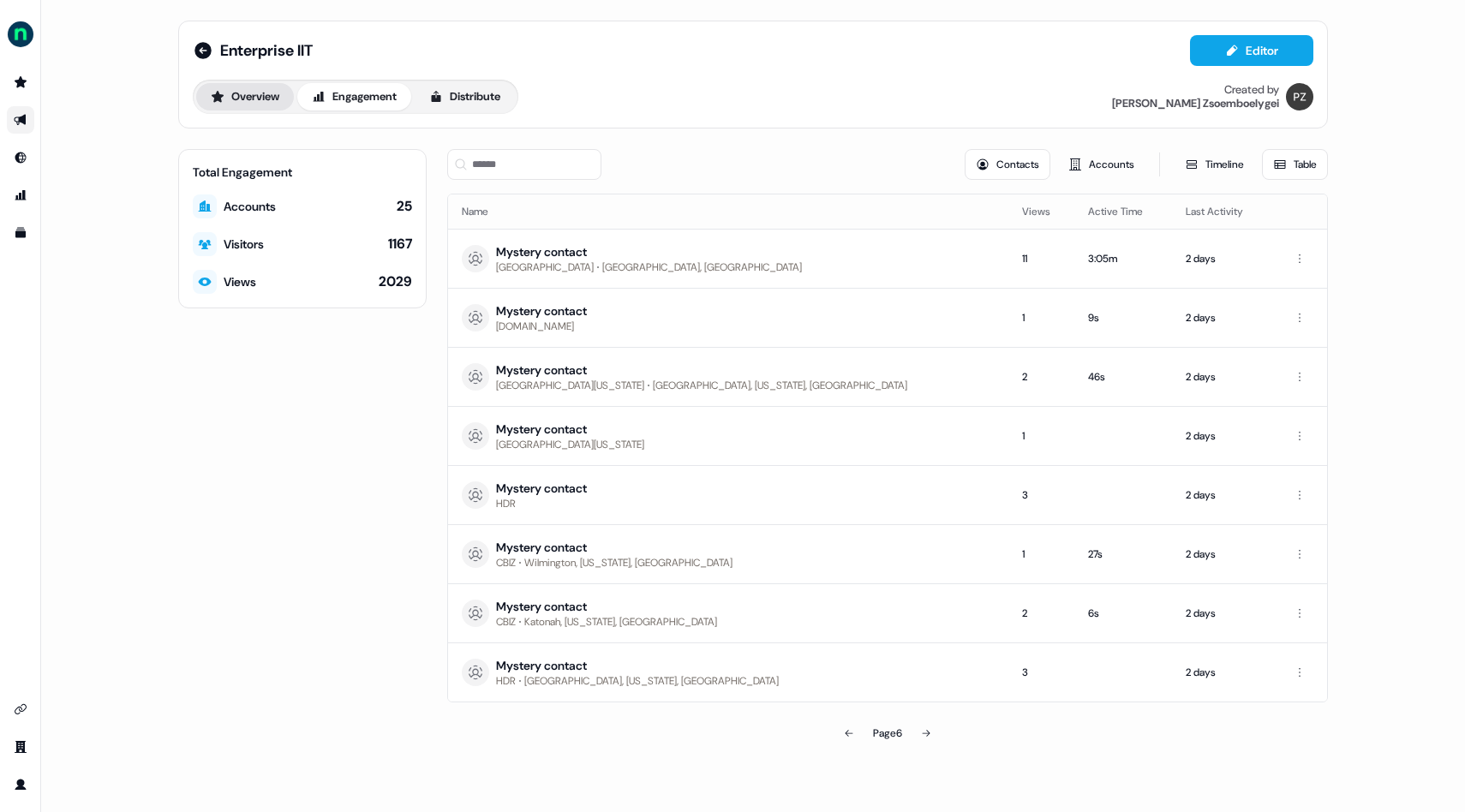 click on "Overview" at bounding box center (245, 97) 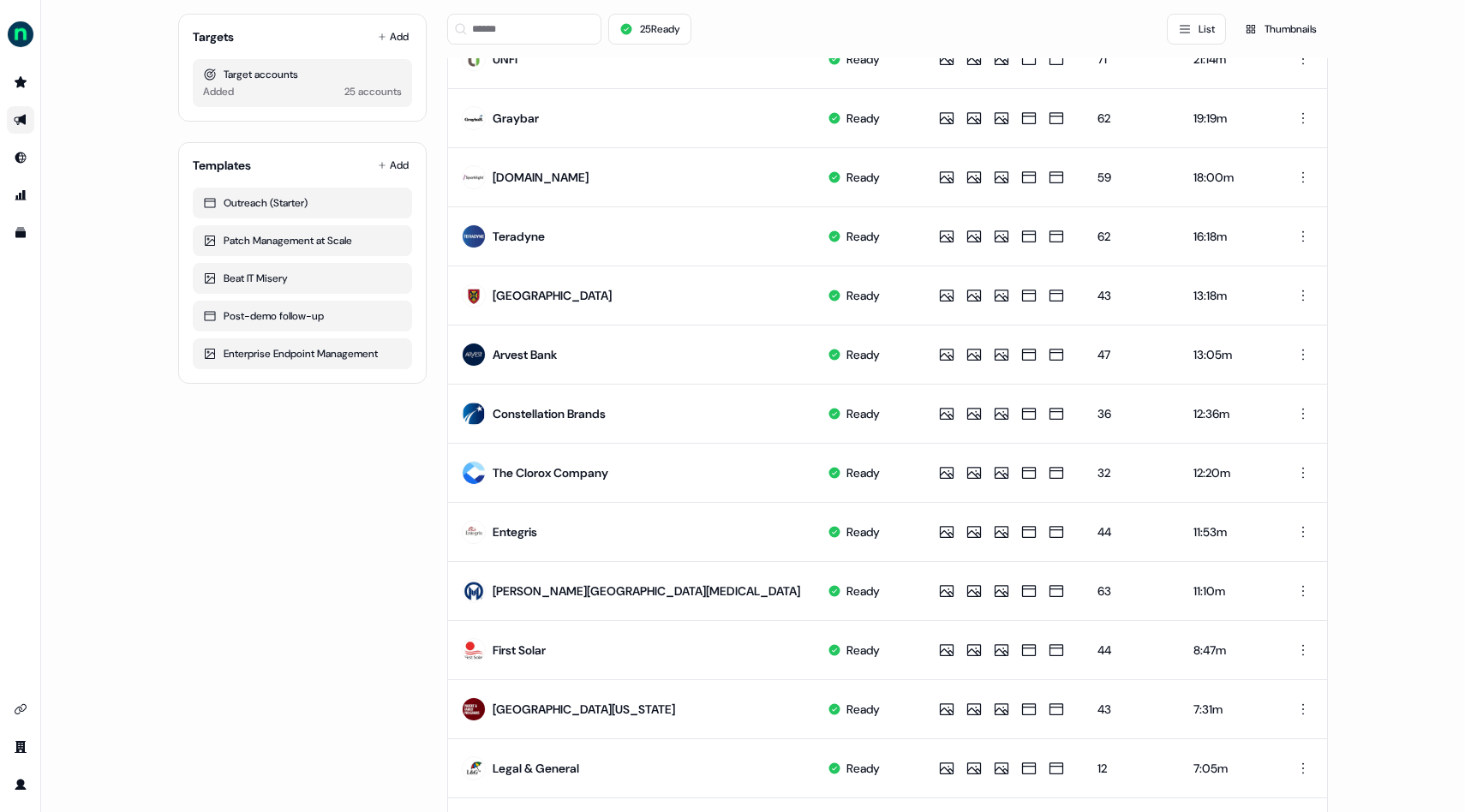 scroll, scrollTop: 654, scrollLeft: 0, axis: vertical 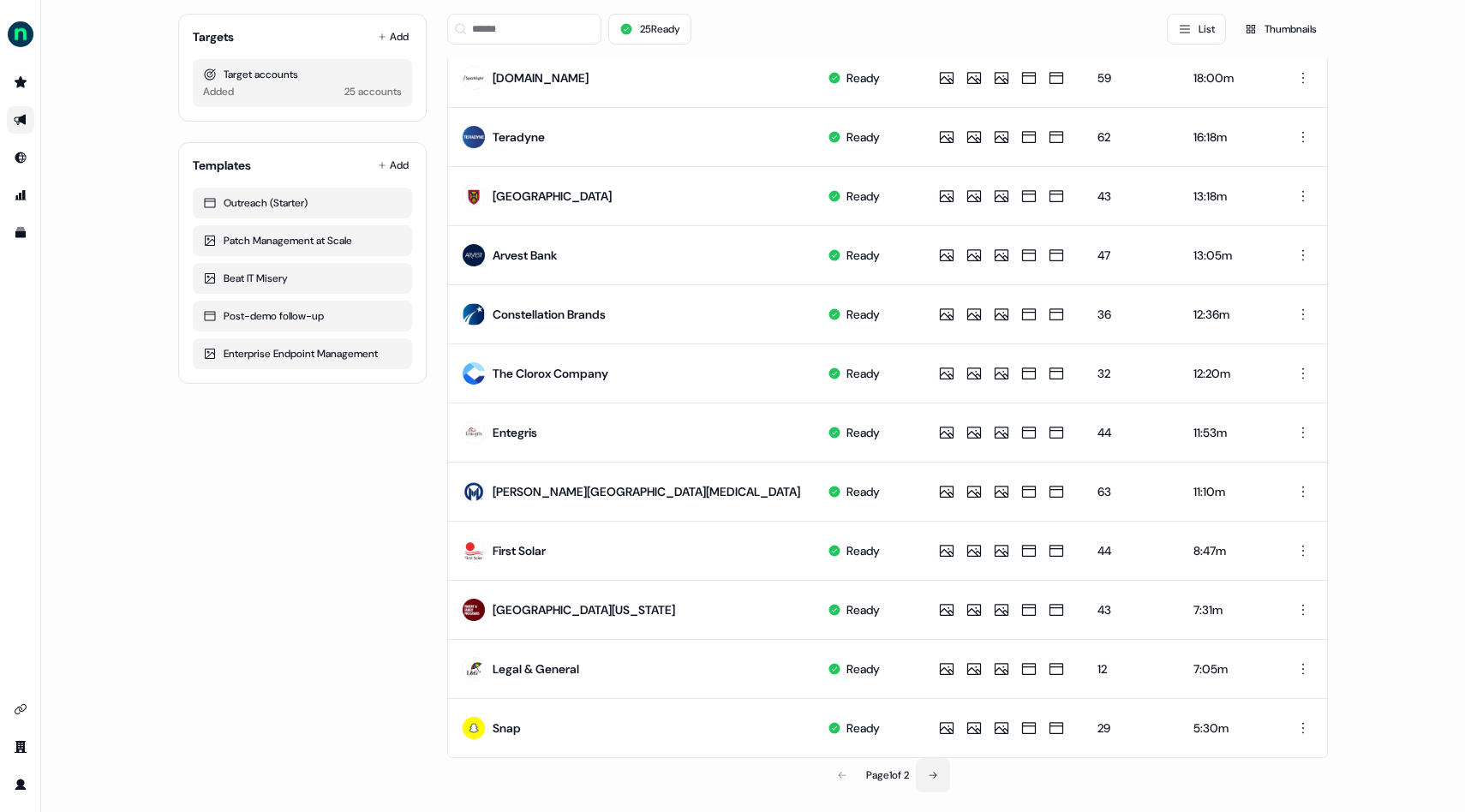 click 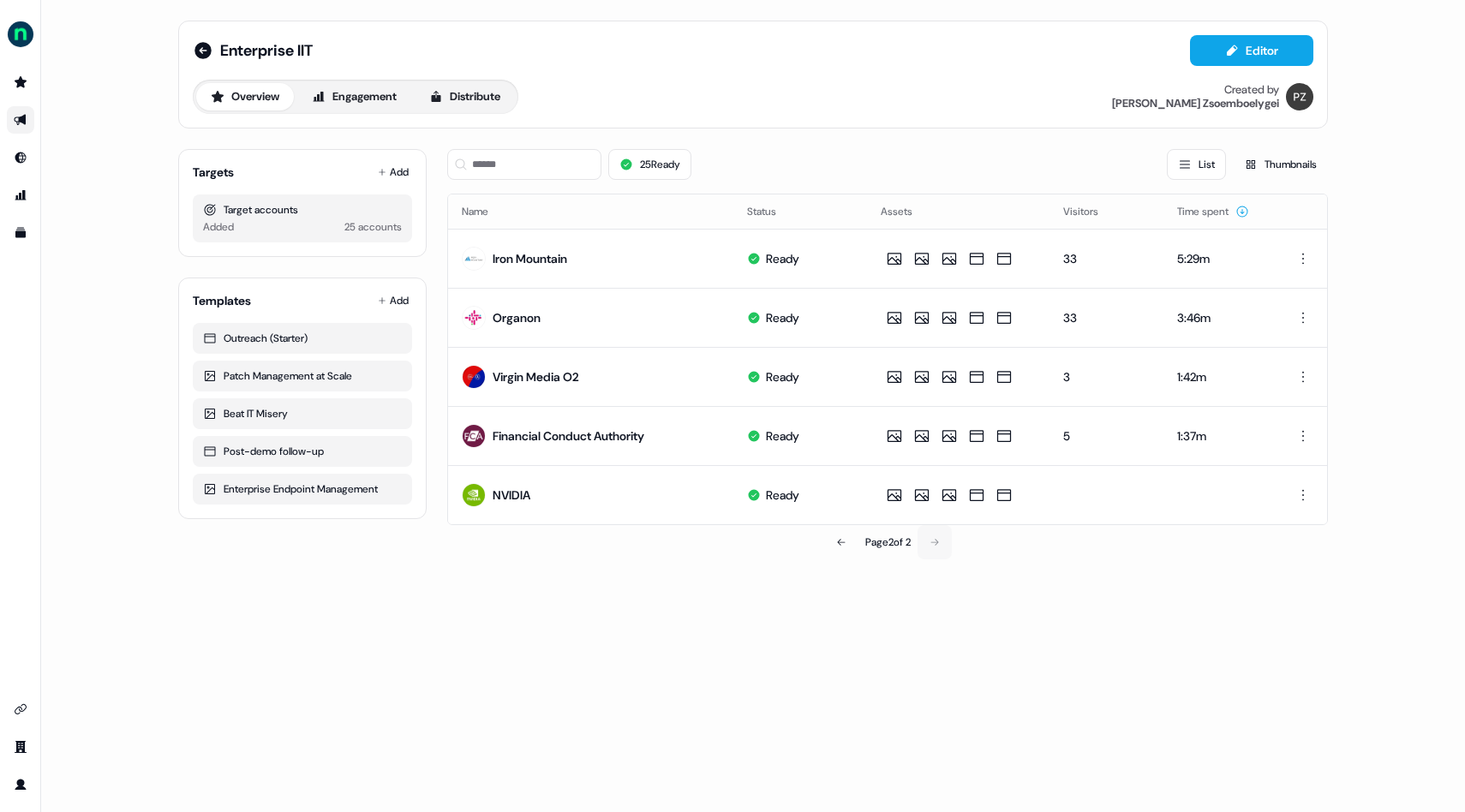 scroll, scrollTop: 0, scrollLeft: 0, axis: both 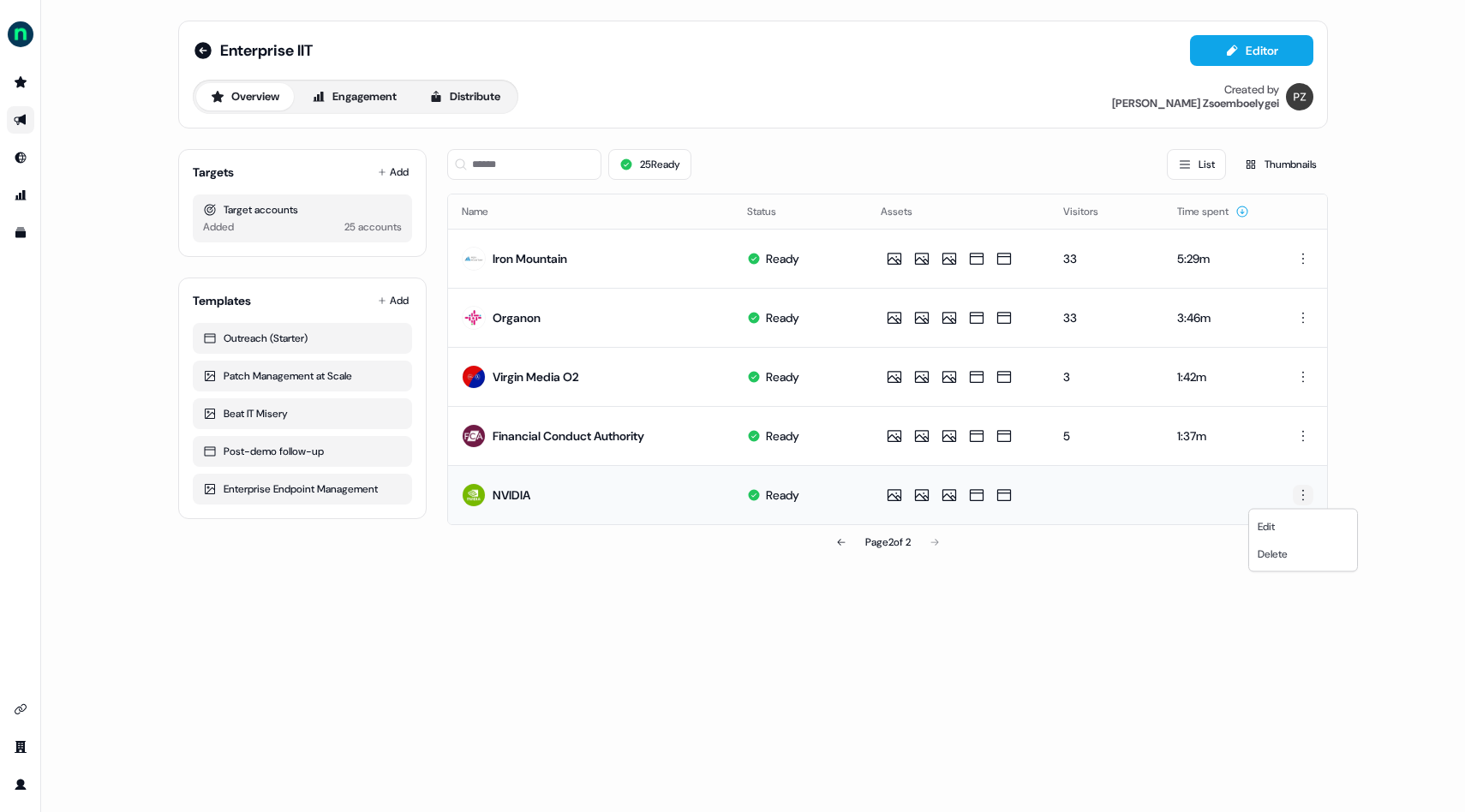 click on "For the best experience switch devices to a bigger screen. Go to [DOMAIN_NAME]   Enterprise IIT Editor Overview Engagement Distribute Created by [PERSON_NAME] Targets Add Target   accounts Added 25   accounts Templates Add Outreach (Starter) Patch Management at Scale Beat IT Misery Post-demo follow-up Enterprise Endpoint Management 25  Ready List Thumbnails Name Status Assets Visitors Time spent Iron Mountain Ready 33 5:29m Organon Ready 33 3:46m Virgin Media O2 Ready 3 1:42m Financial Conduct Authority Ready 5 1:37m NVIDIA Ready Page  2  of 2 Edit Delete" at bounding box center (732, 406) 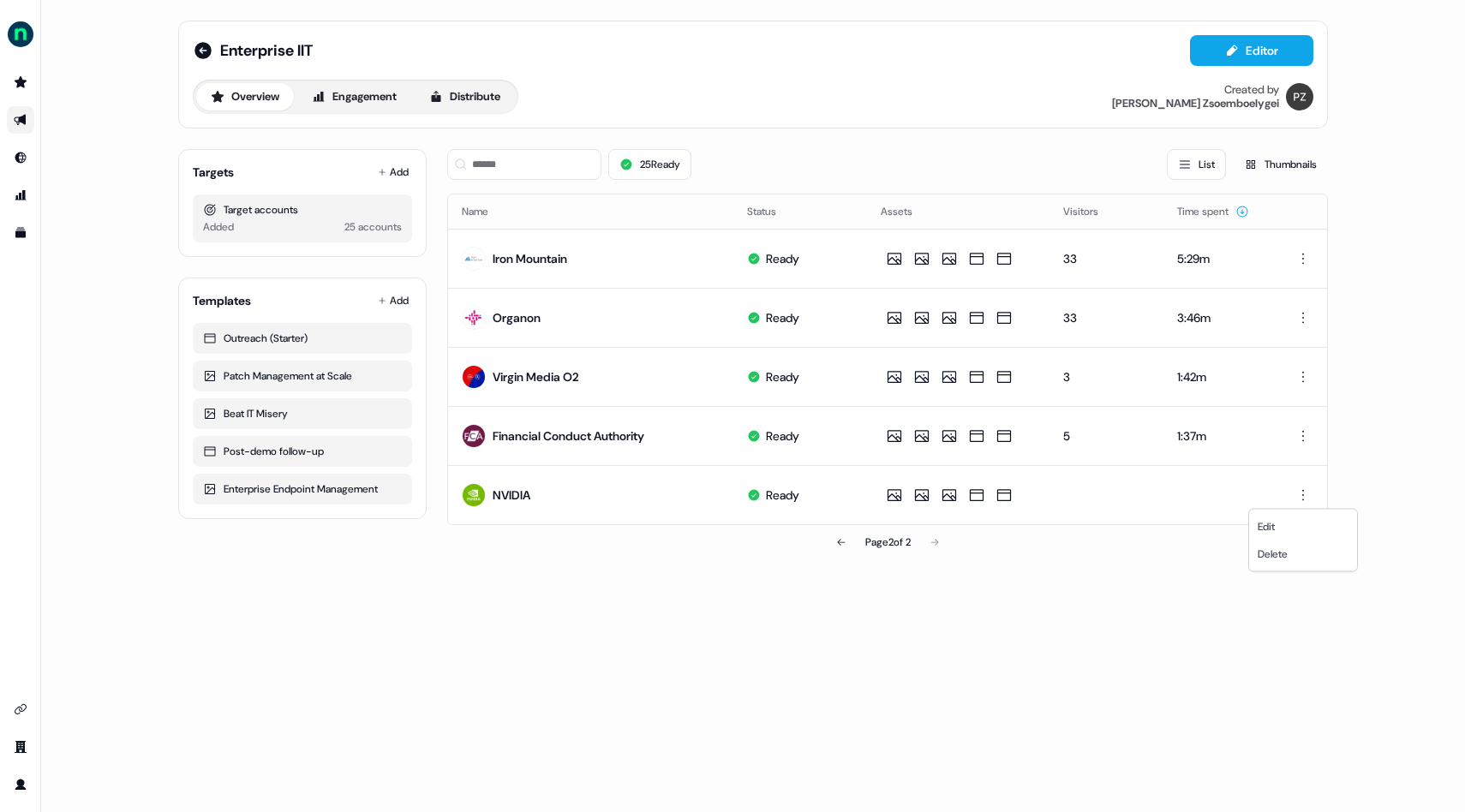 click on "For the best experience switch devices to a bigger screen. Go to [DOMAIN_NAME]   Enterprise IIT Editor Overview Engagement Distribute Created by [PERSON_NAME] Targets Add Target   accounts Added 25   accounts Templates Add Outreach (Starter) Patch Management at Scale Beat IT Misery Post-demo follow-up Enterprise Endpoint Management 25  Ready List Thumbnails Name Status Assets Visitors Time spent Iron Mountain Ready 33 5:29m Organon Ready 33 3:46m Virgin Media O2 Ready 3 1:42m Financial Conduct Authority Ready 5 1:37m NVIDIA Ready Page  2  of 2 Edit Delete" at bounding box center [732, 406] 